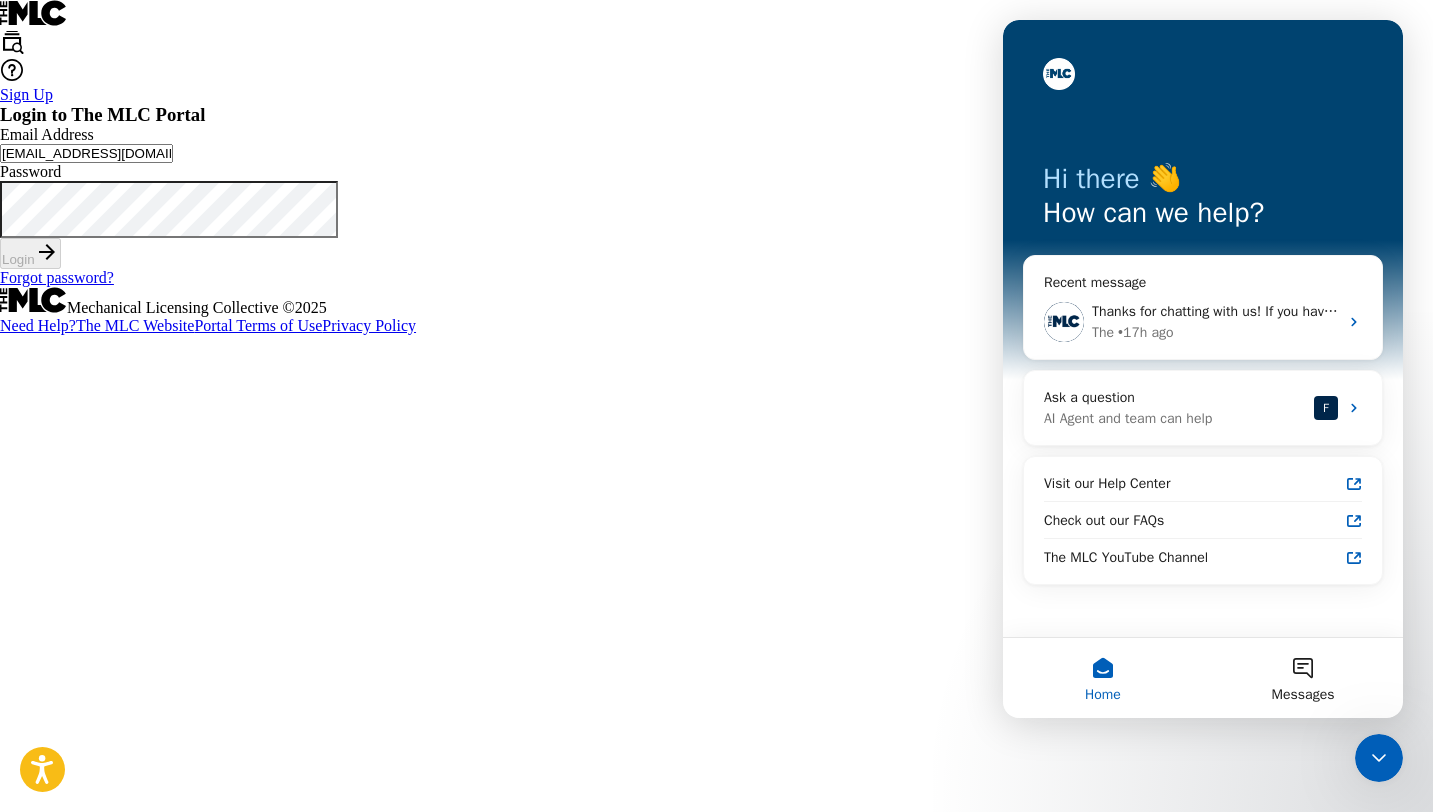 scroll, scrollTop: 0, scrollLeft: 0, axis: both 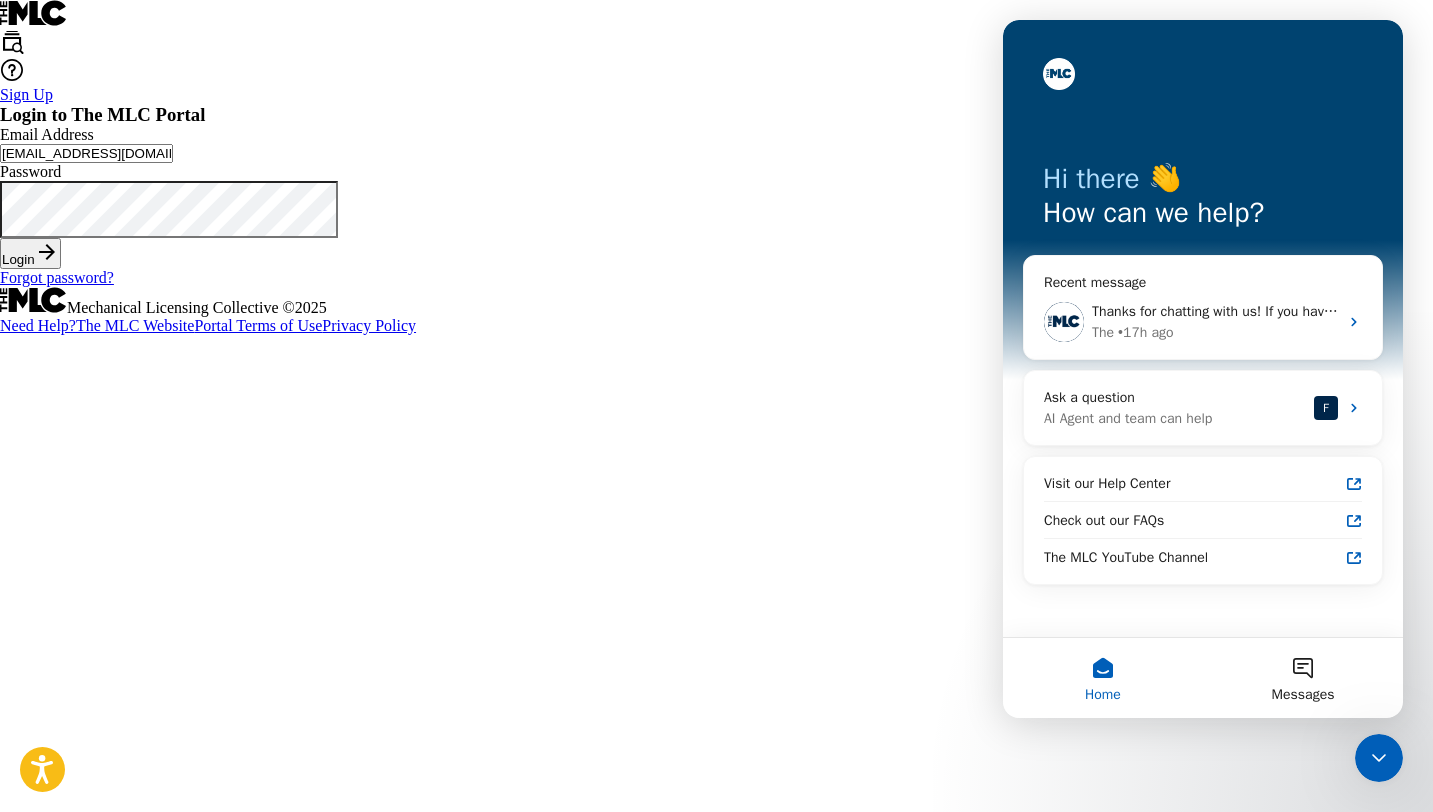 click on "Login" at bounding box center [30, 253] 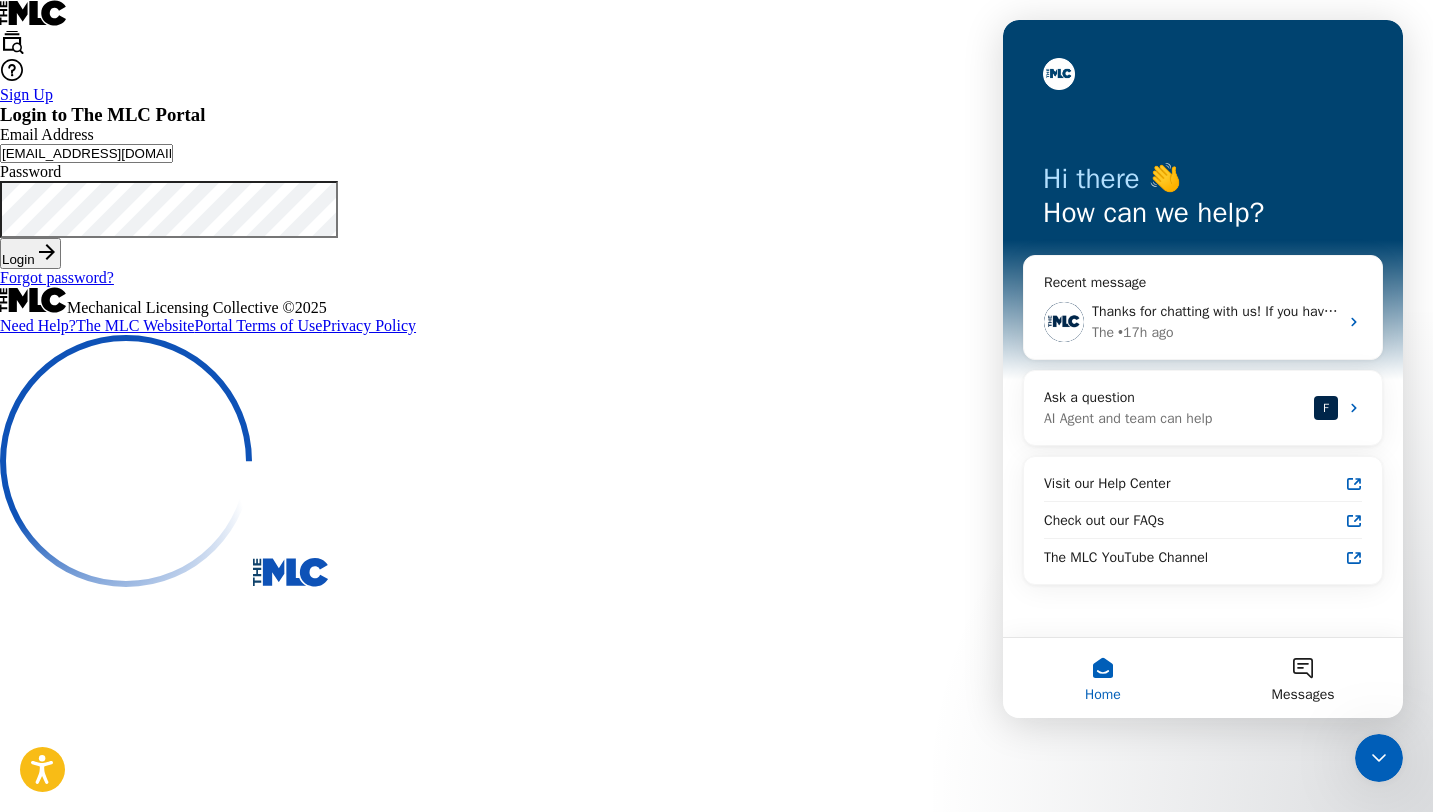 click 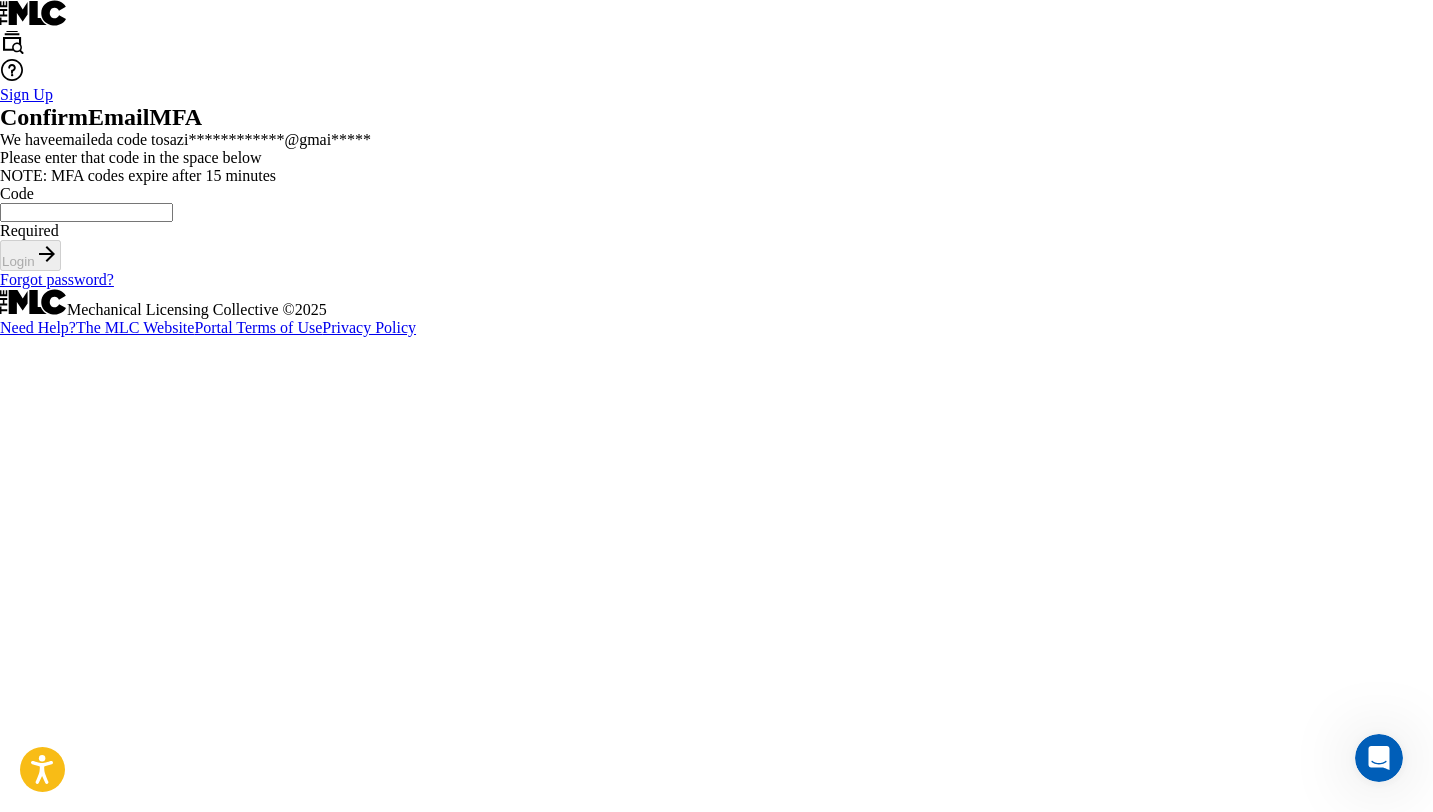 click on "Code" at bounding box center (86, 212) 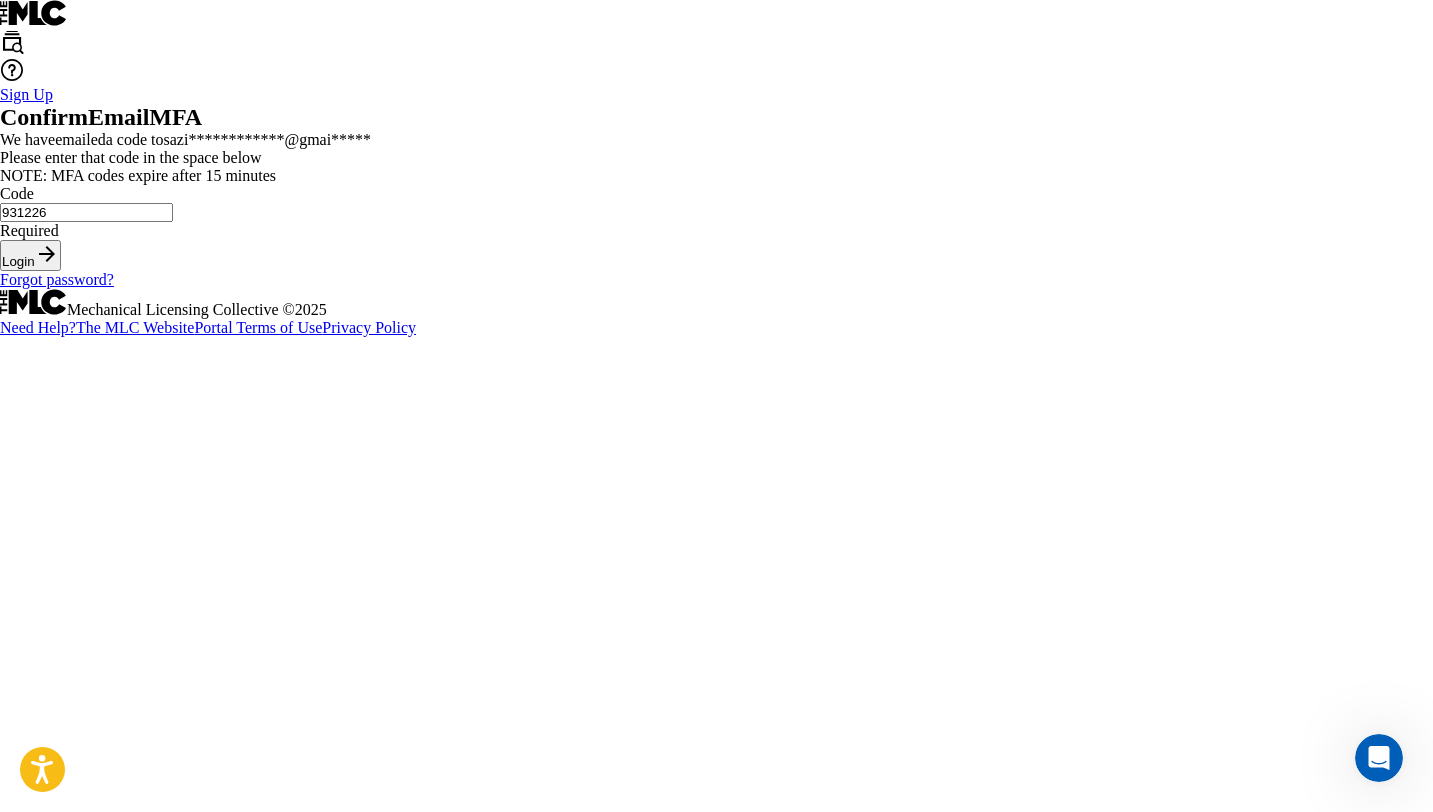 type on "931226" 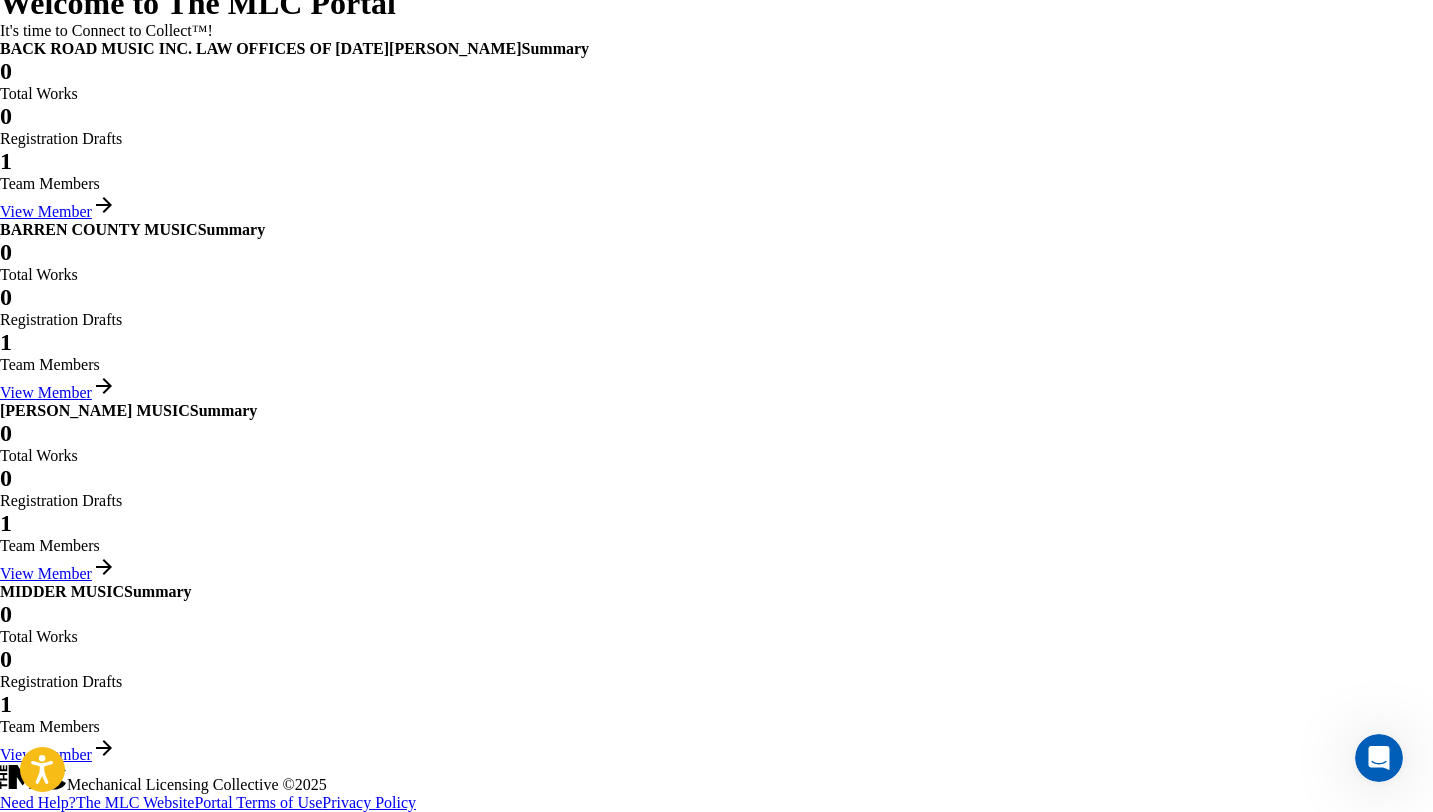 scroll, scrollTop: 1088, scrollLeft: 0, axis: vertical 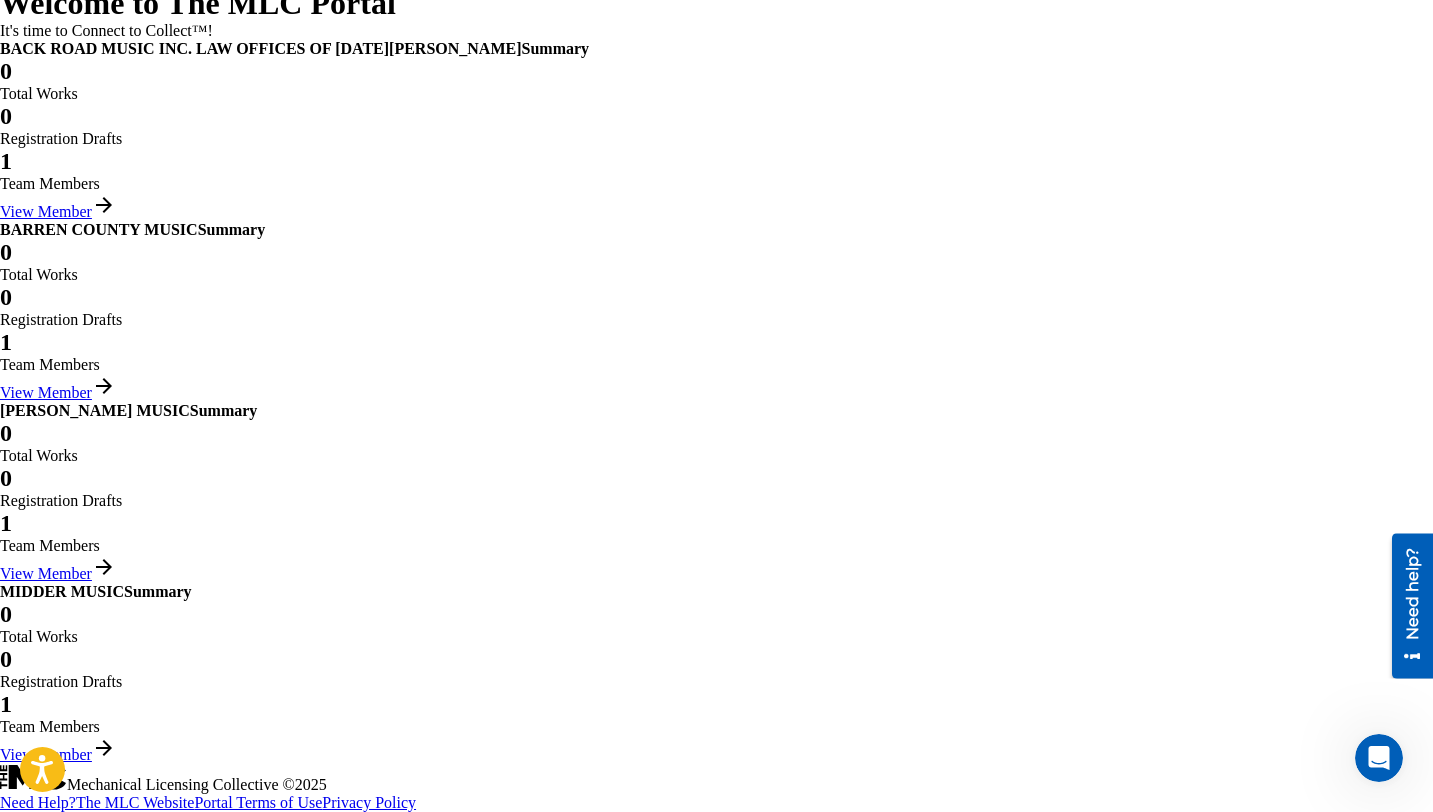 click on "View Member" at bounding box center (58, 211) 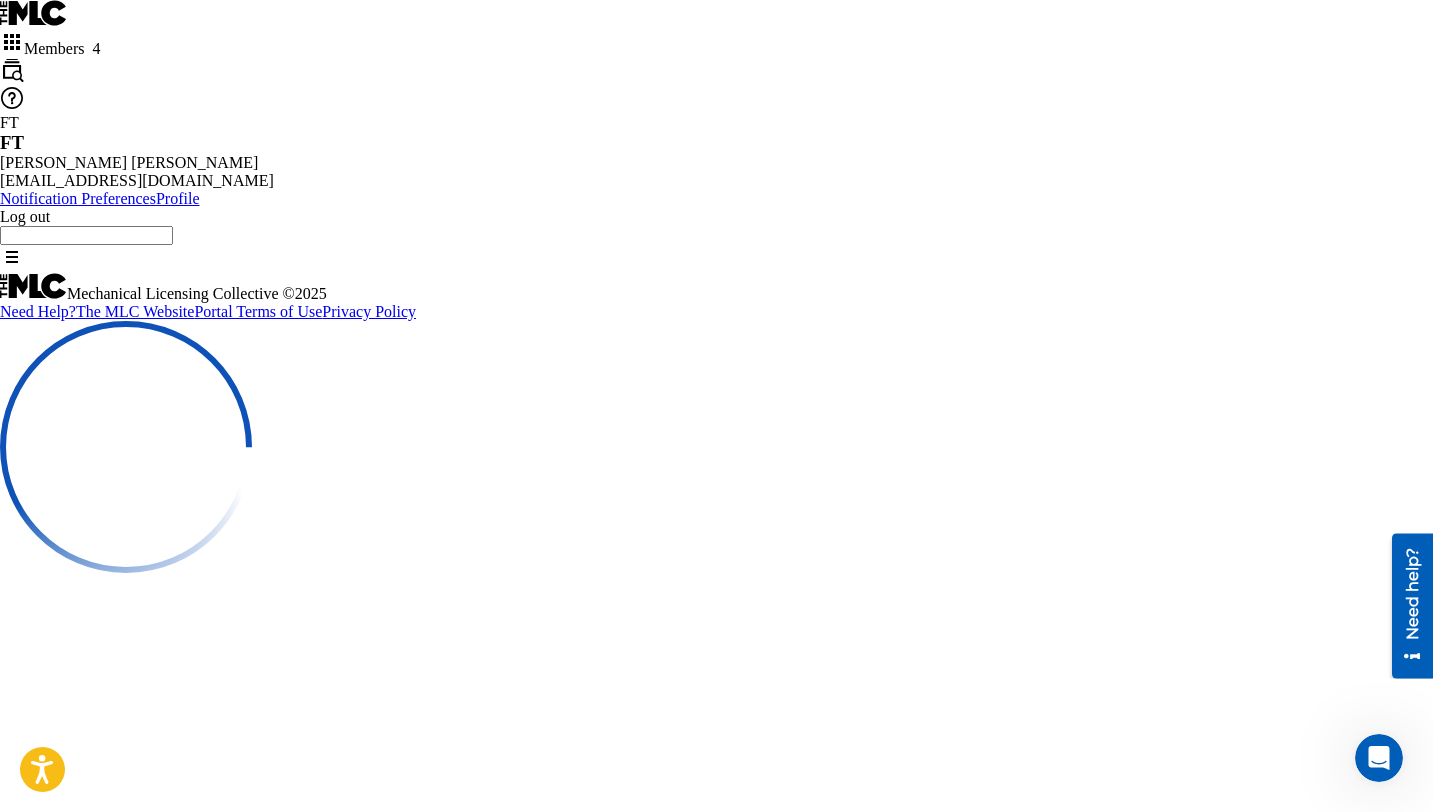 scroll, scrollTop: 0, scrollLeft: 0, axis: both 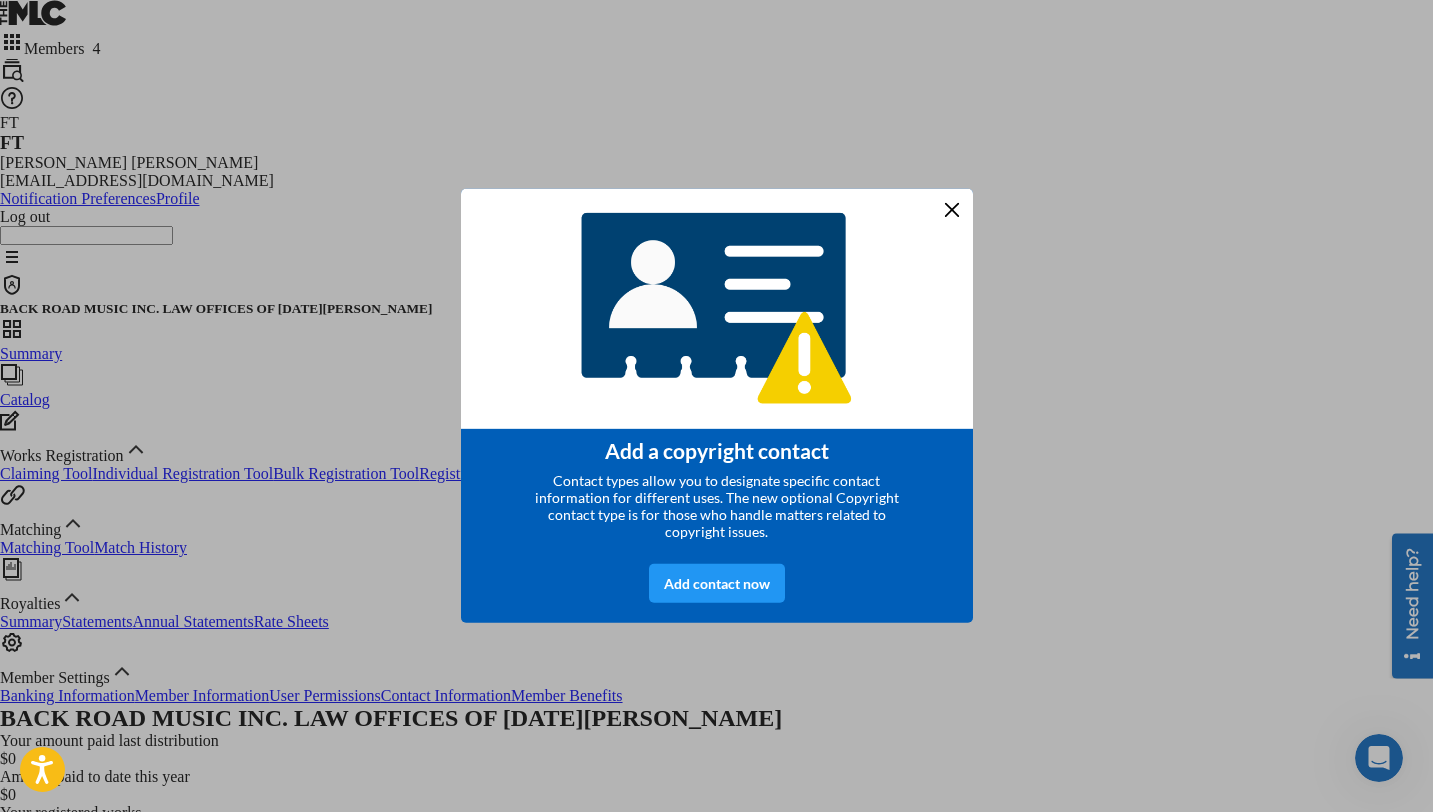 click at bounding box center [951, 210] 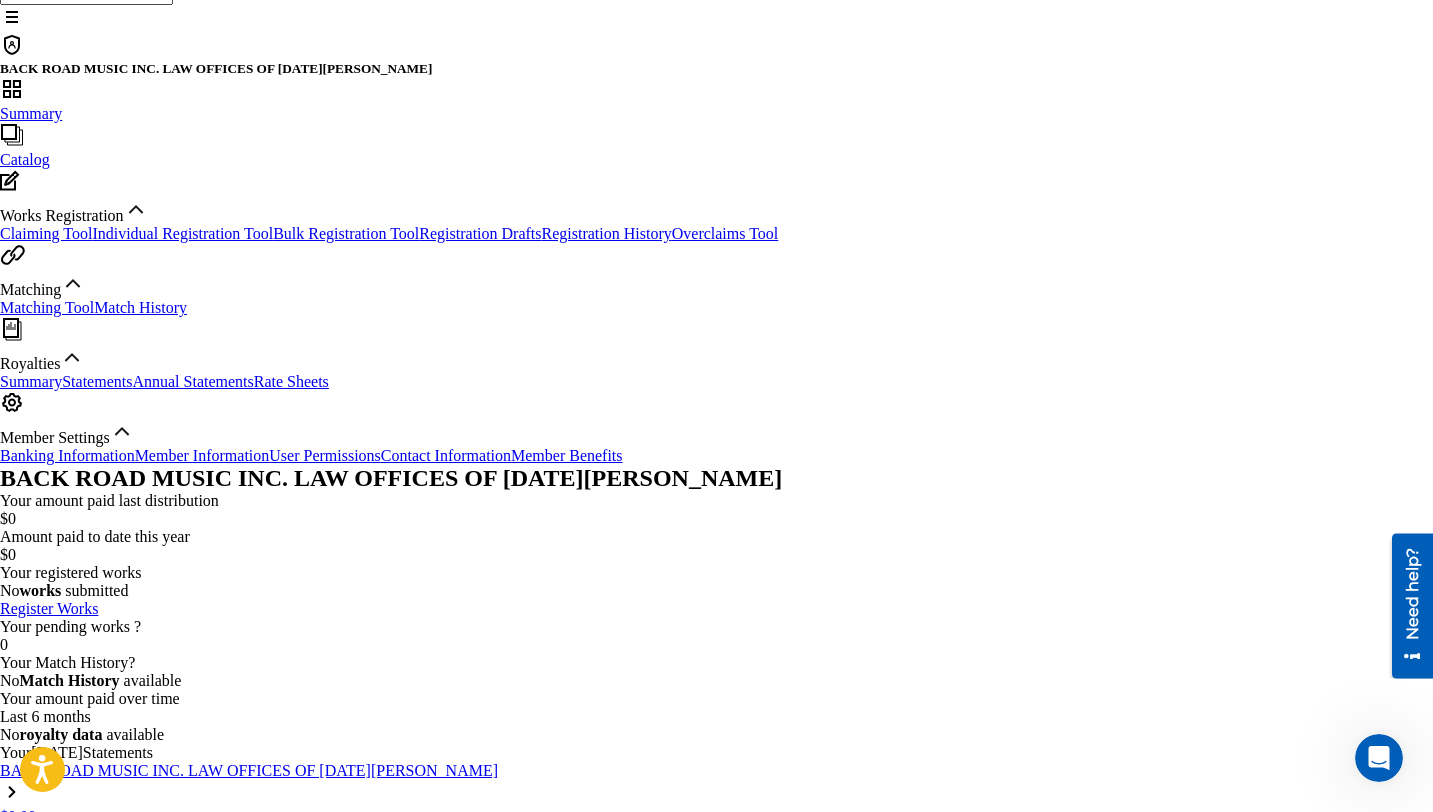 scroll, scrollTop: 243, scrollLeft: 0, axis: vertical 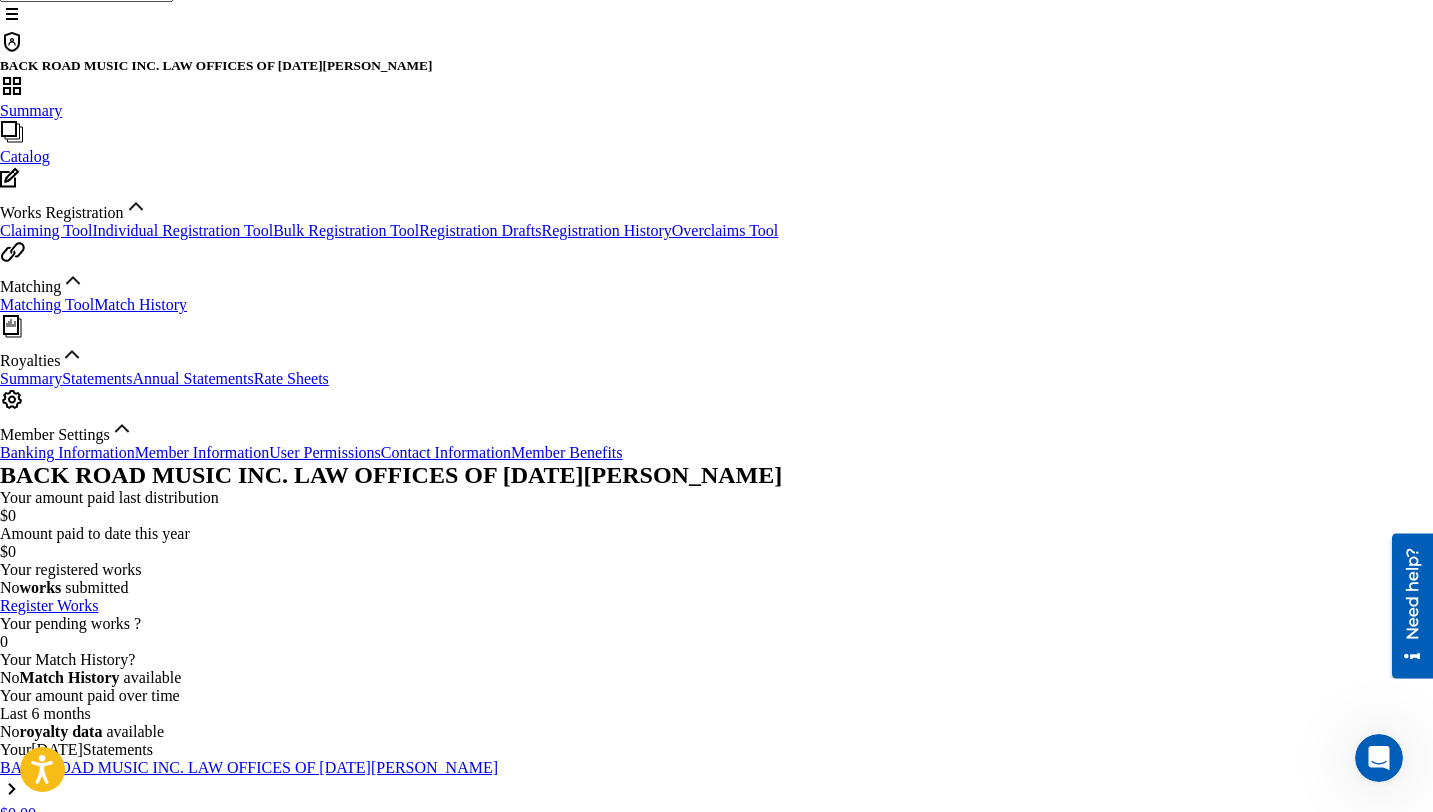 click on "View More" at bounding box center (36, 849) 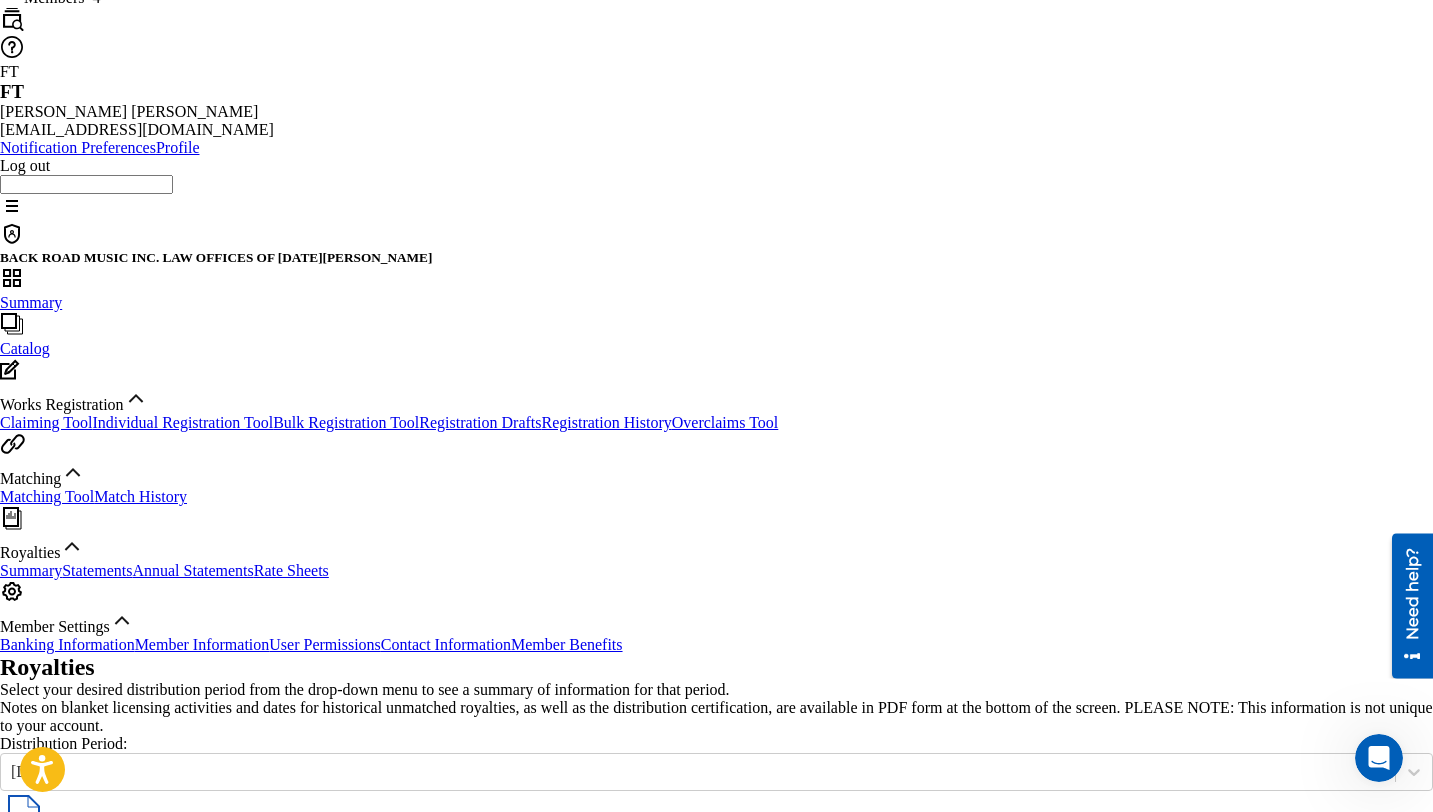 scroll, scrollTop: 0, scrollLeft: 0, axis: both 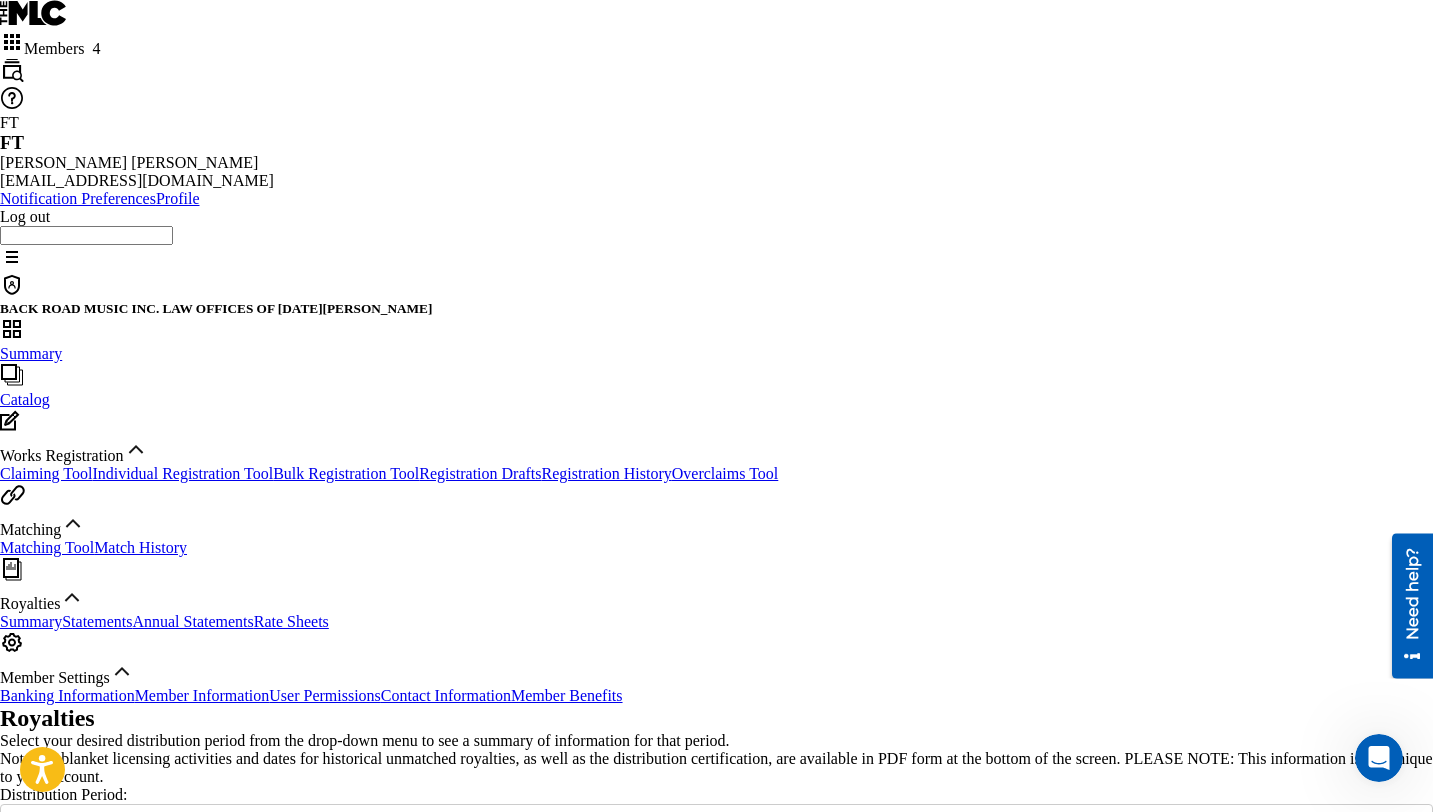 click on "Members    4" at bounding box center [62, 48] 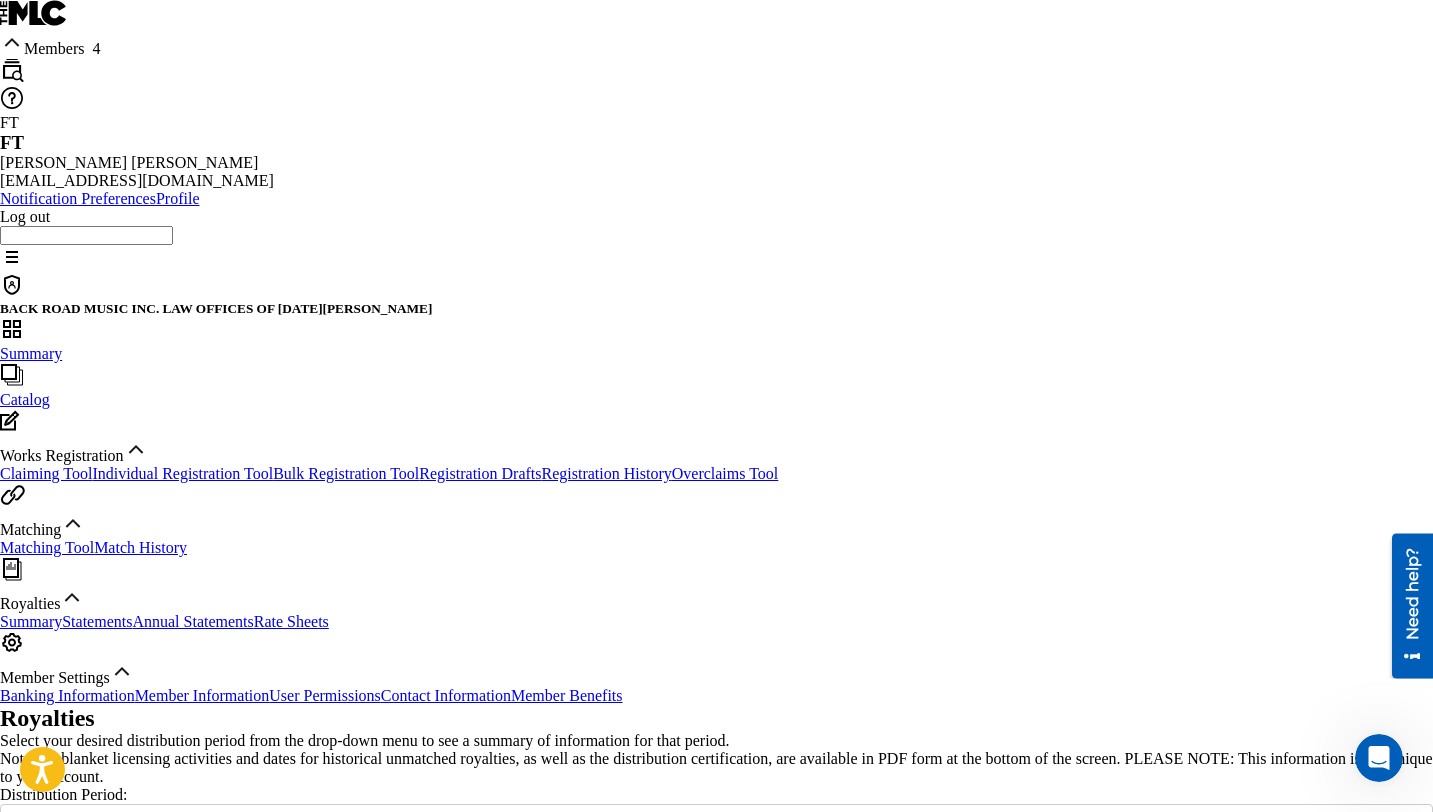 click on "BARREN COUNTY MUSIC" at bounding box center (716, 342) 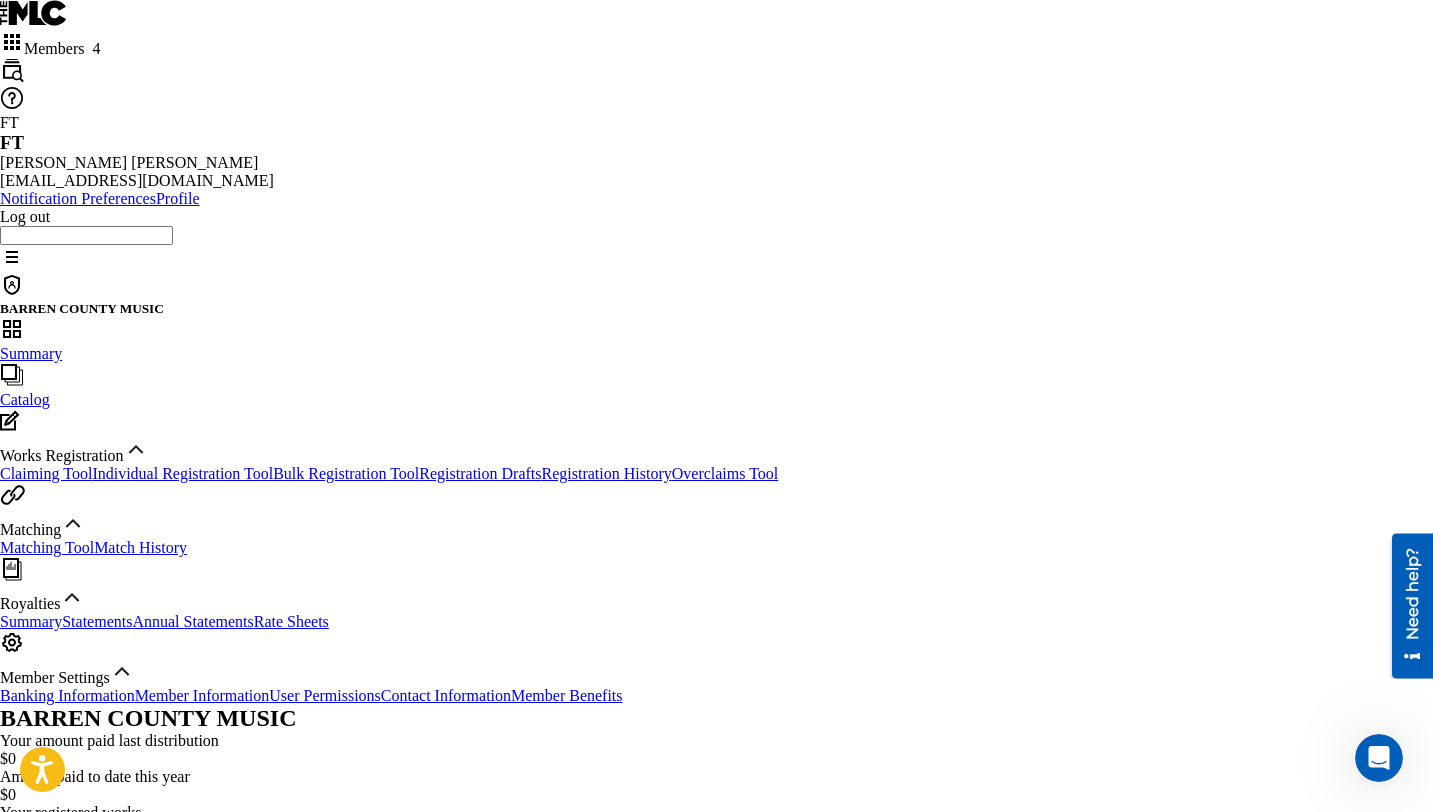 scroll, scrollTop: 63, scrollLeft: 0, axis: vertical 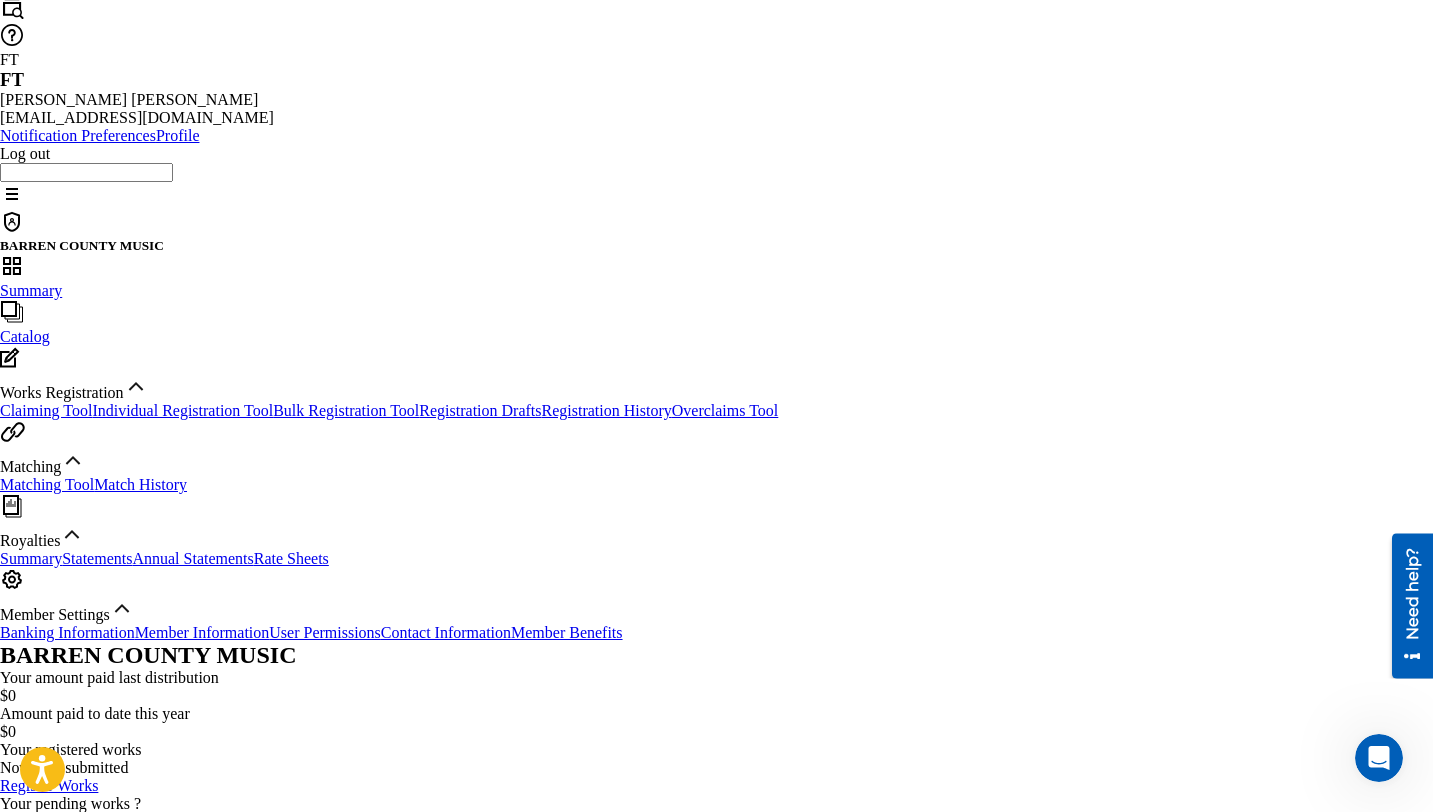 click on "View More" at bounding box center (36, 1029) 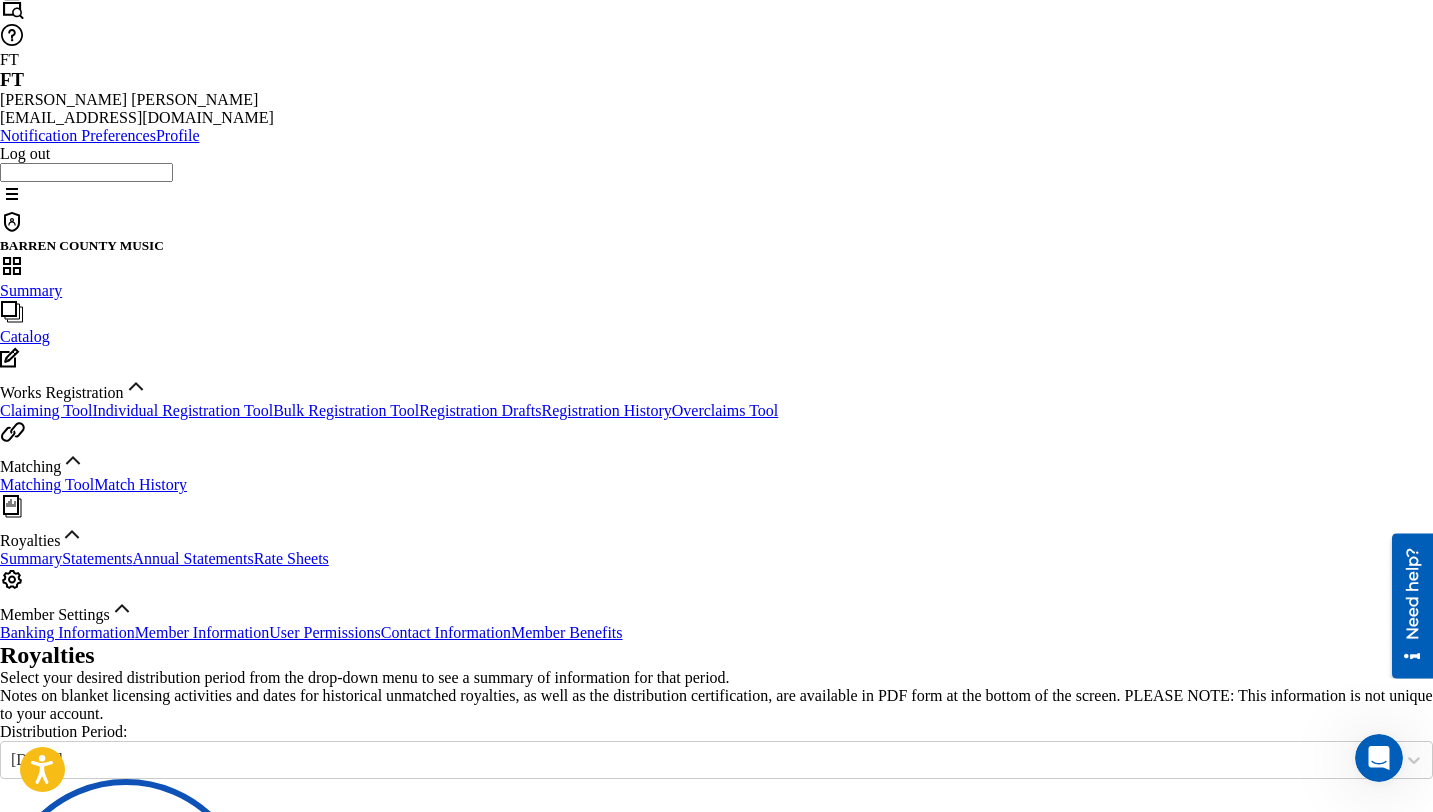 scroll, scrollTop: 0, scrollLeft: 0, axis: both 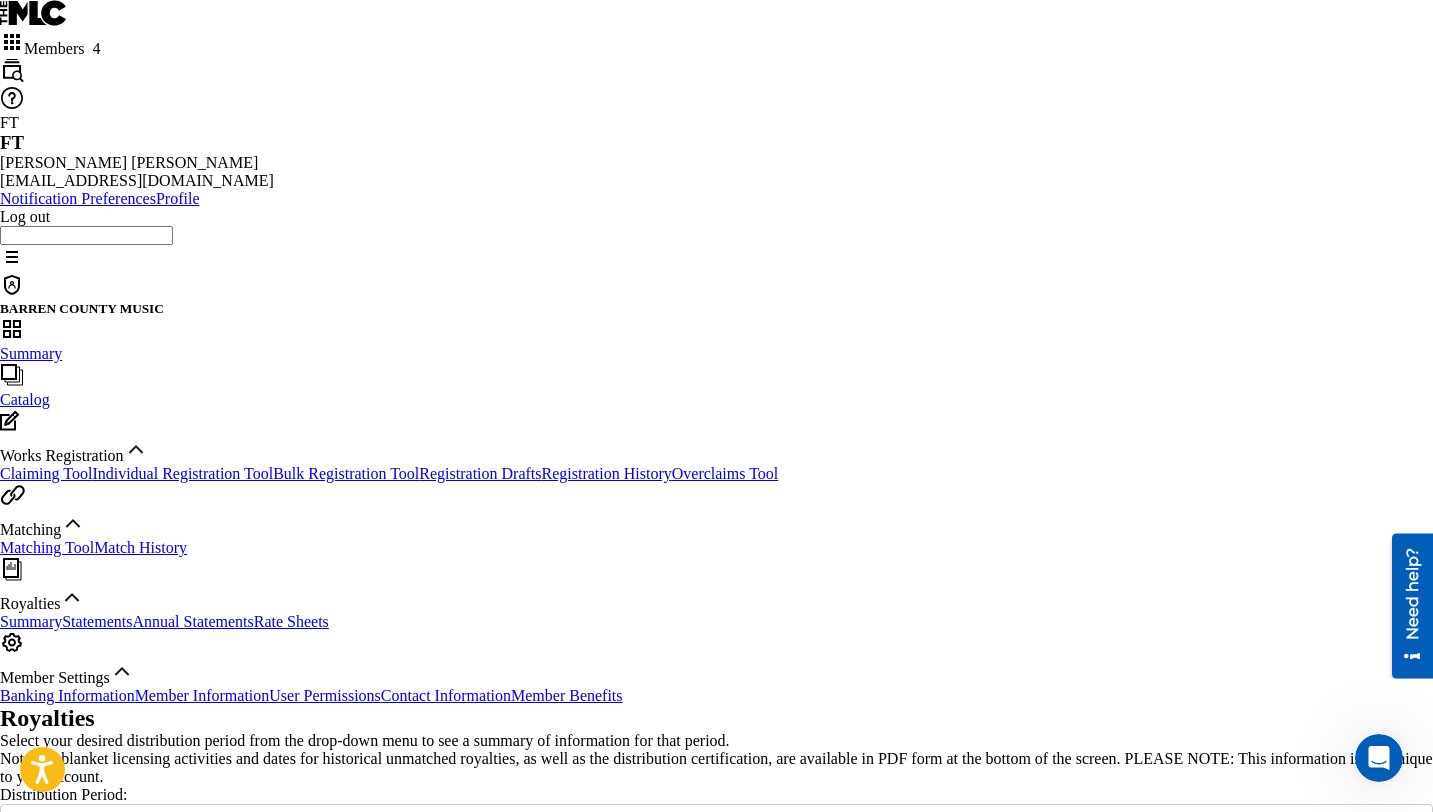 click on "Members    4" at bounding box center [62, 48] 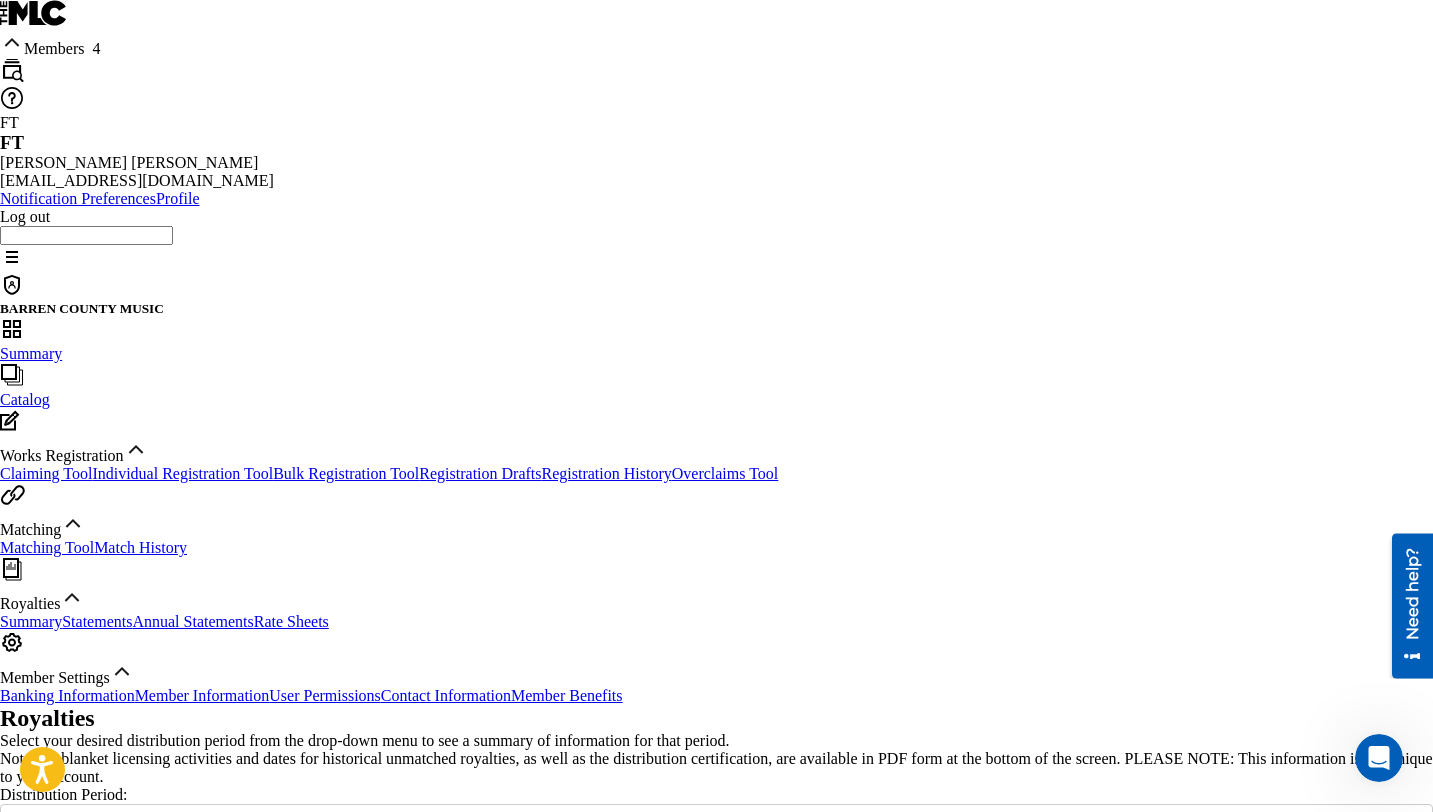 click on "[PERSON_NAME] MUSIC" at bounding box center (716, 388) 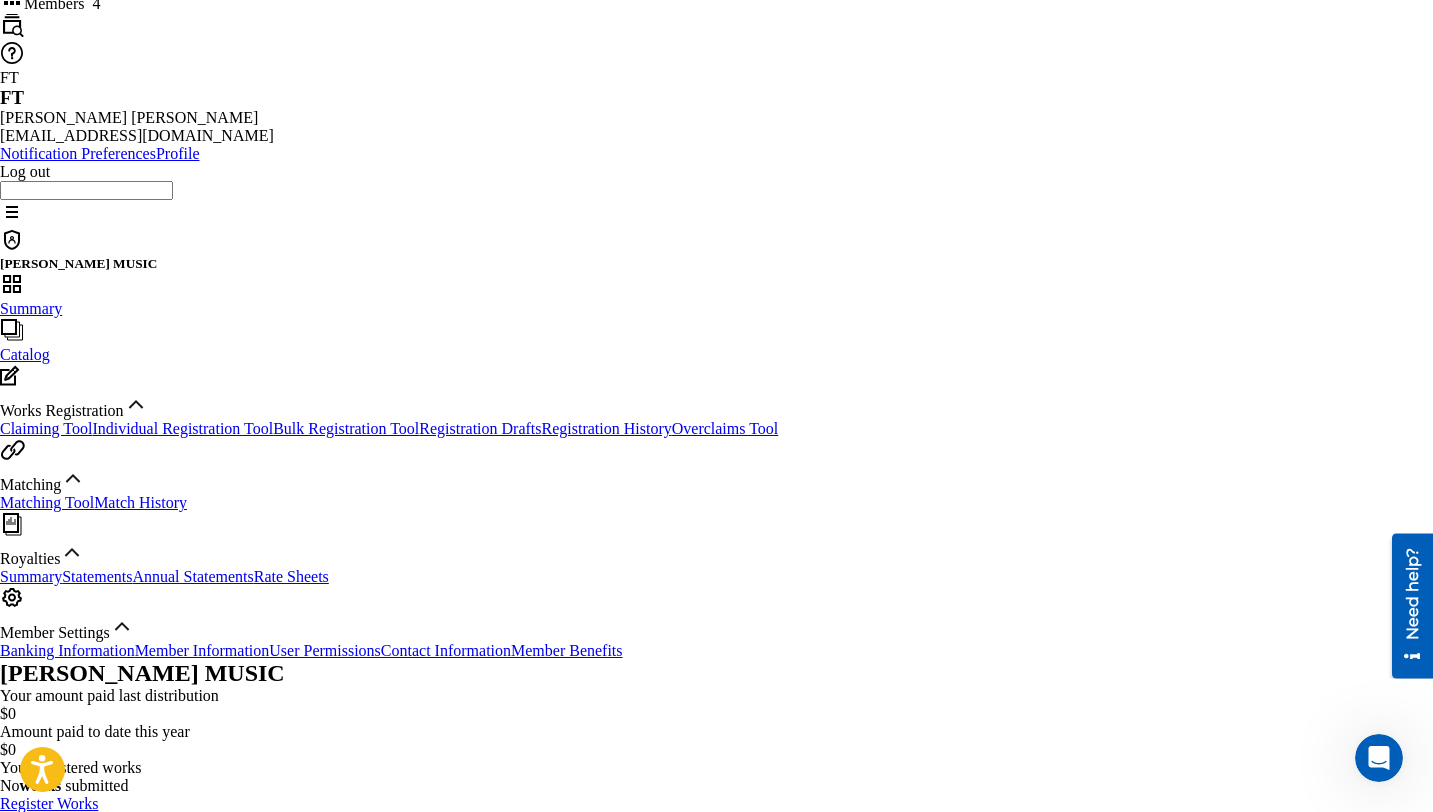 scroll, scrollTop: 47, scrollLeft: 0, axis: vertical 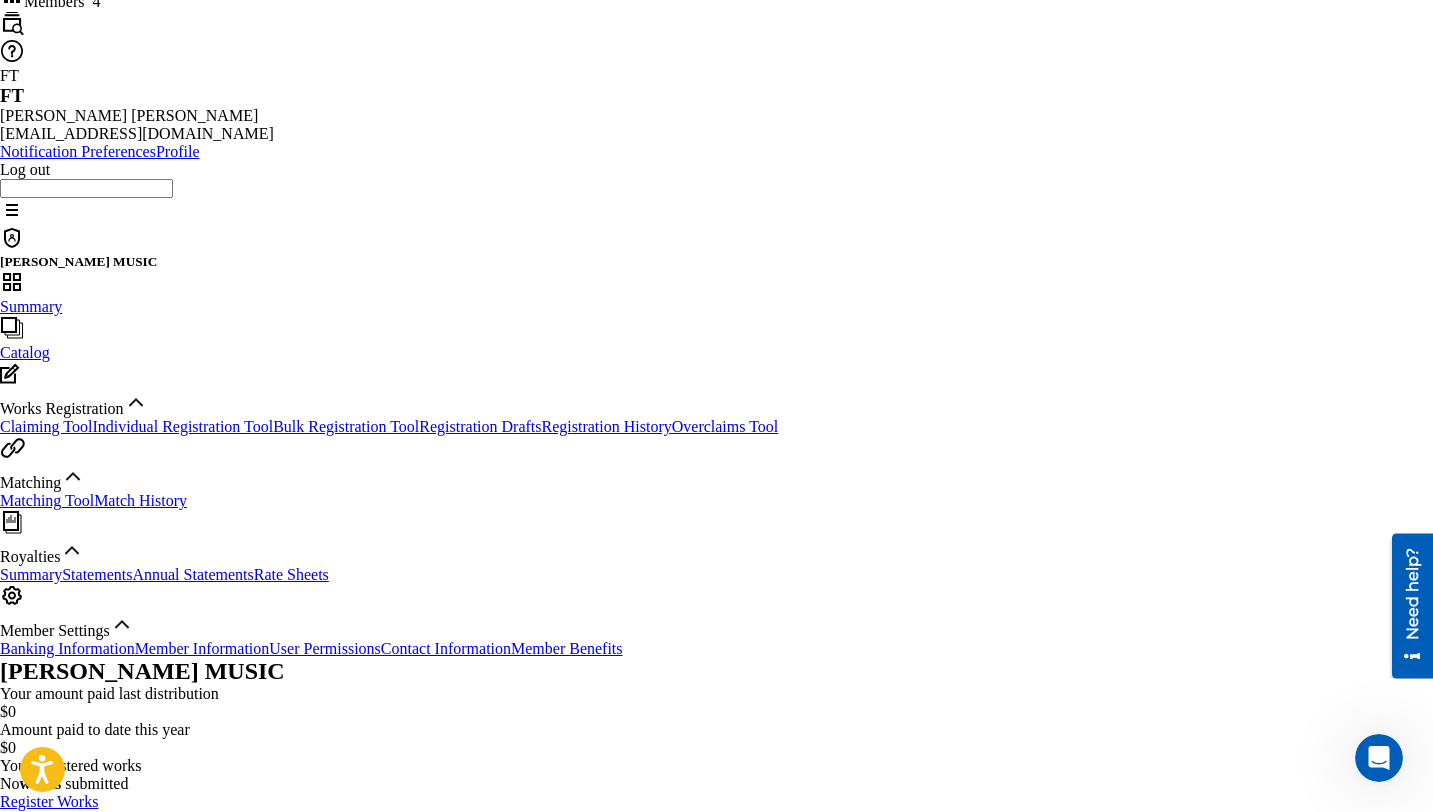 click on "View More" at bounding box center [36, 1045] 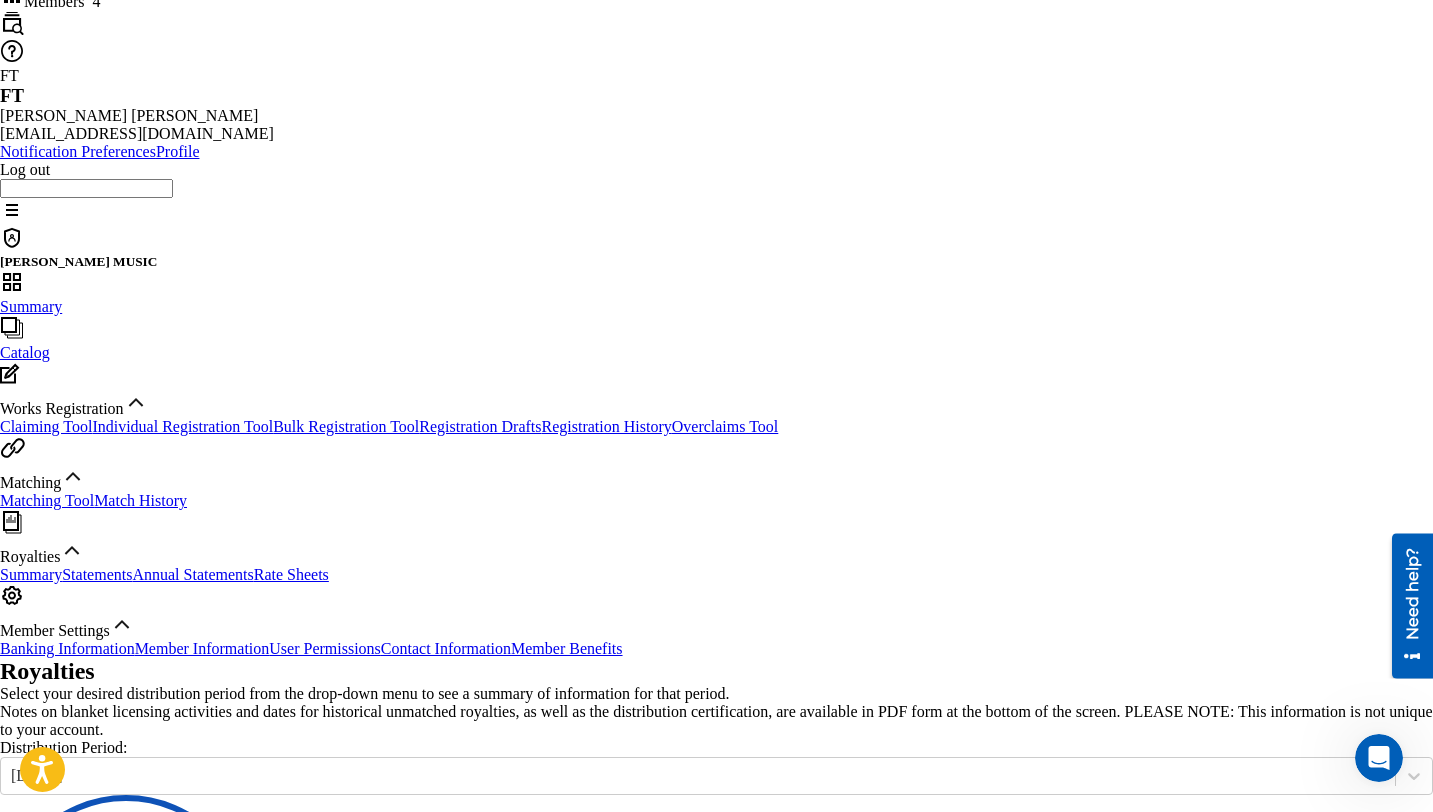 scroll, scrollTop: 0, scrollLeft: 0, axis: both 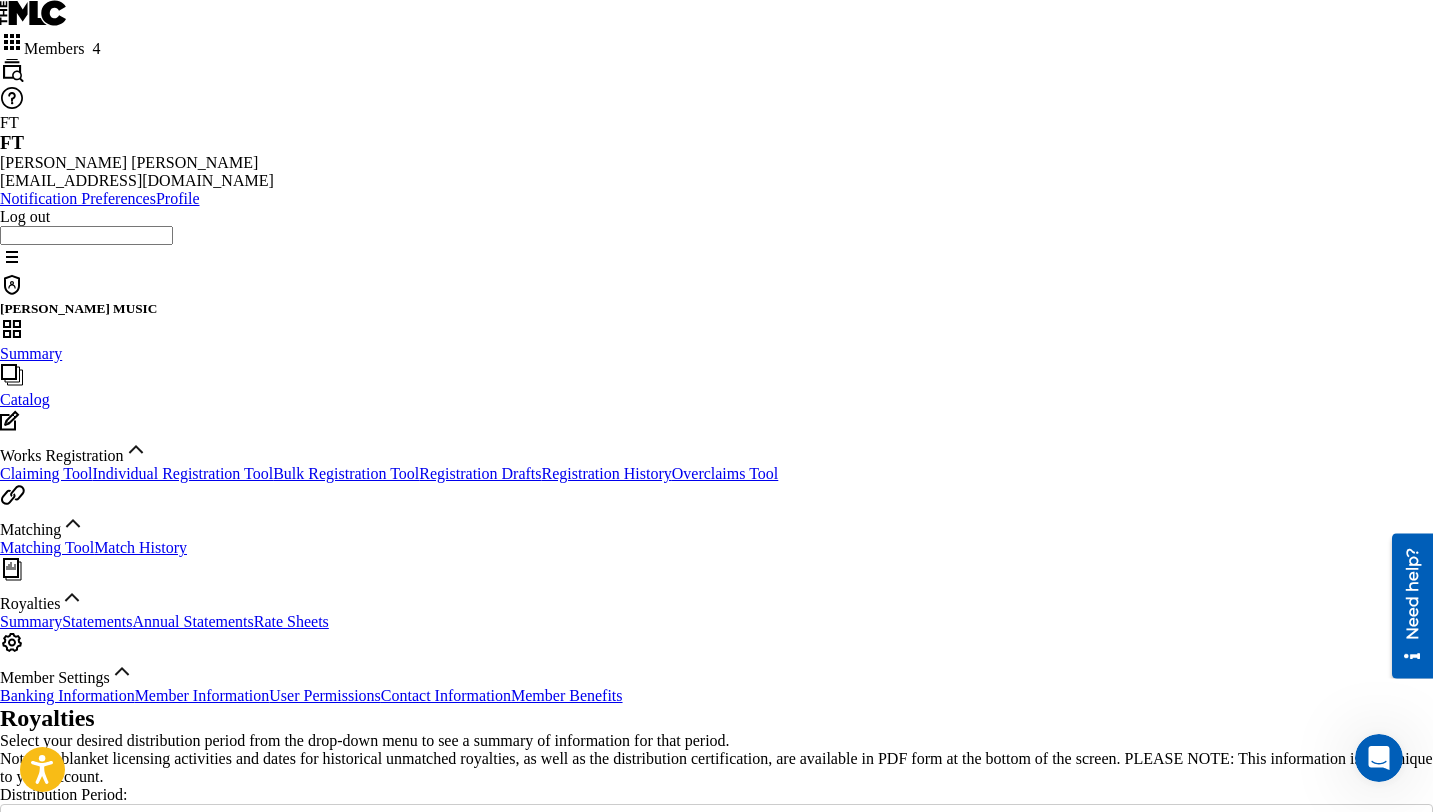 click on "Members    4" at bounding box center [62, 48] 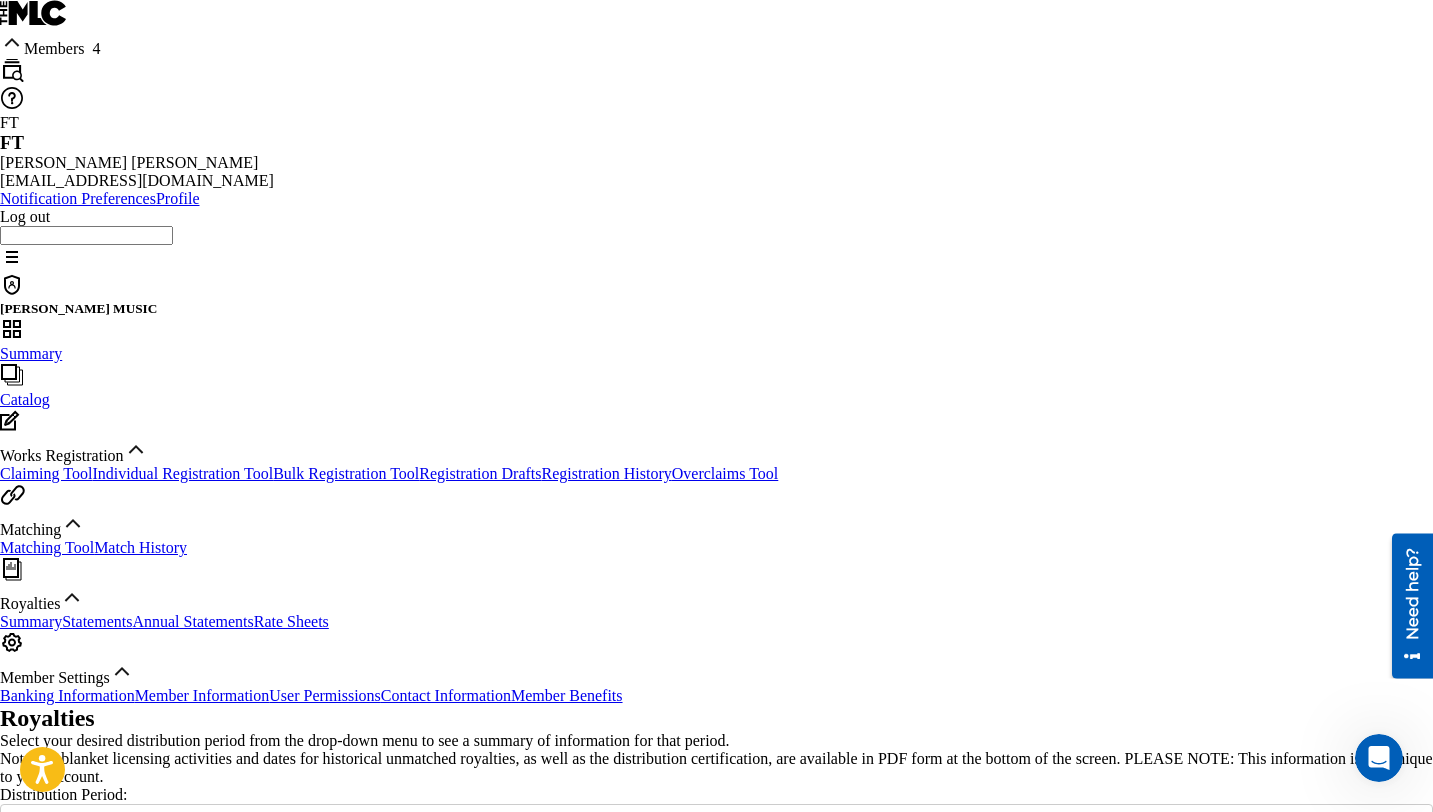 click on "MIDDER MUSIC" at bounding box center [716, 434] 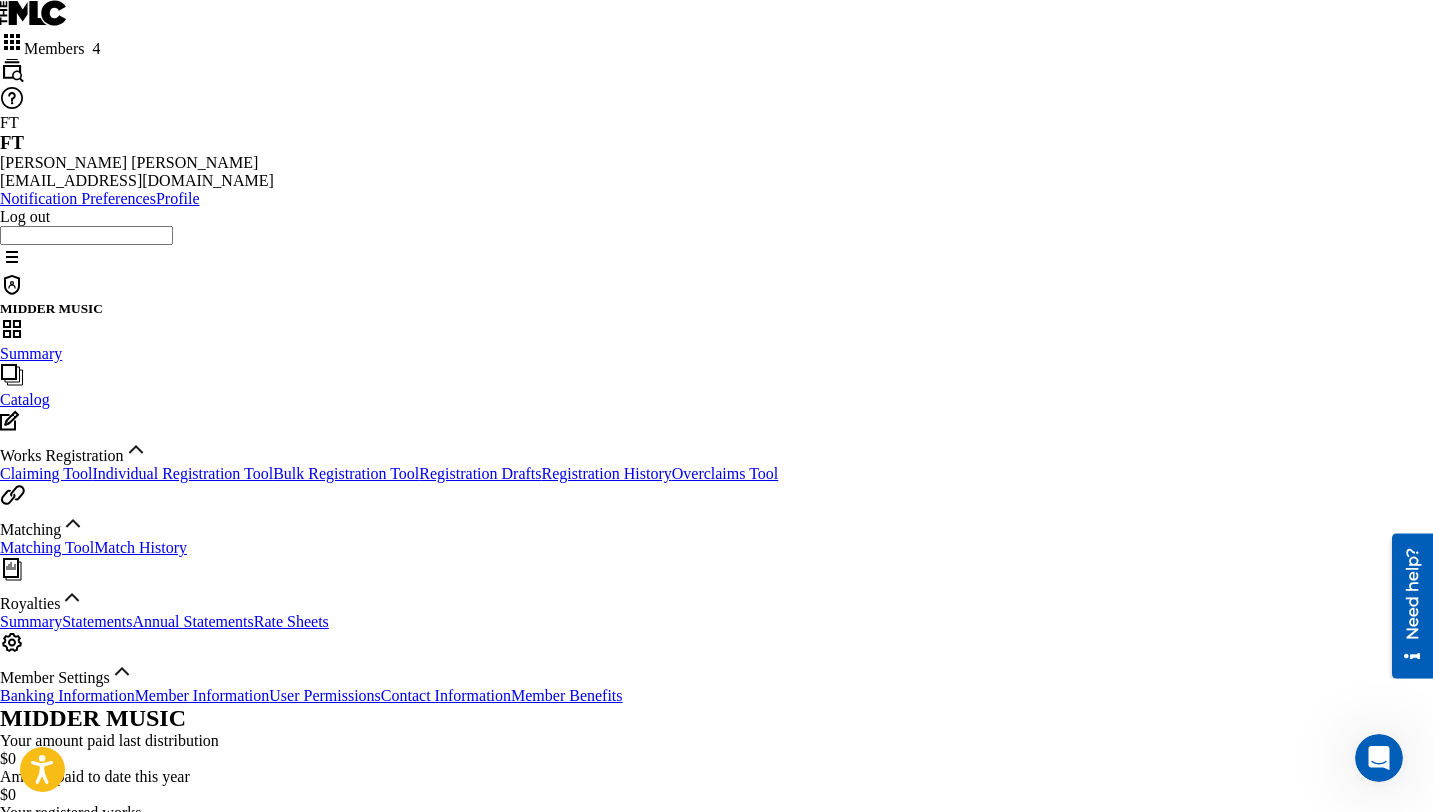 click on "View More" at bounding box center (36, 1092) 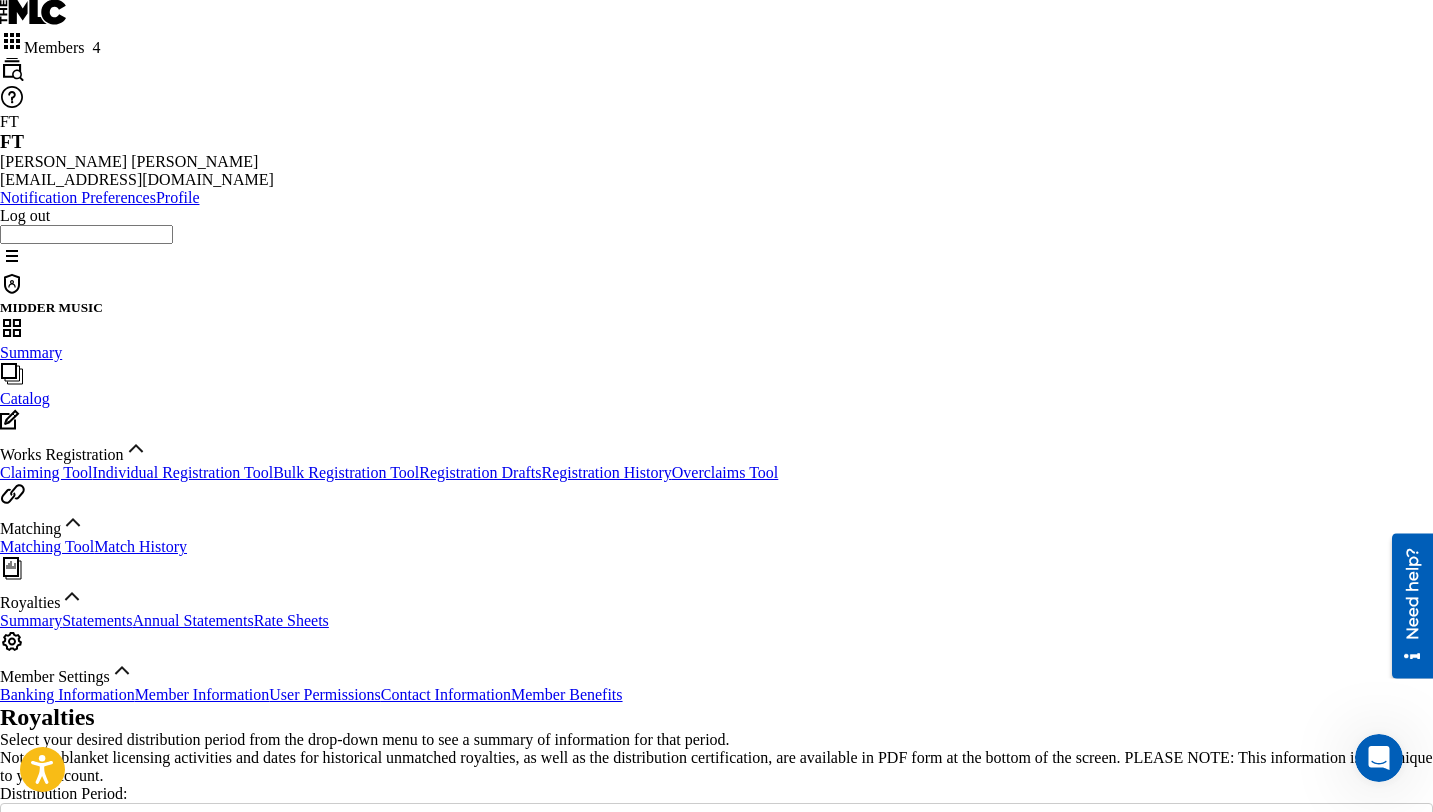 scroll, scrollTop: 428, scrollLeft: 0, axis: vertical 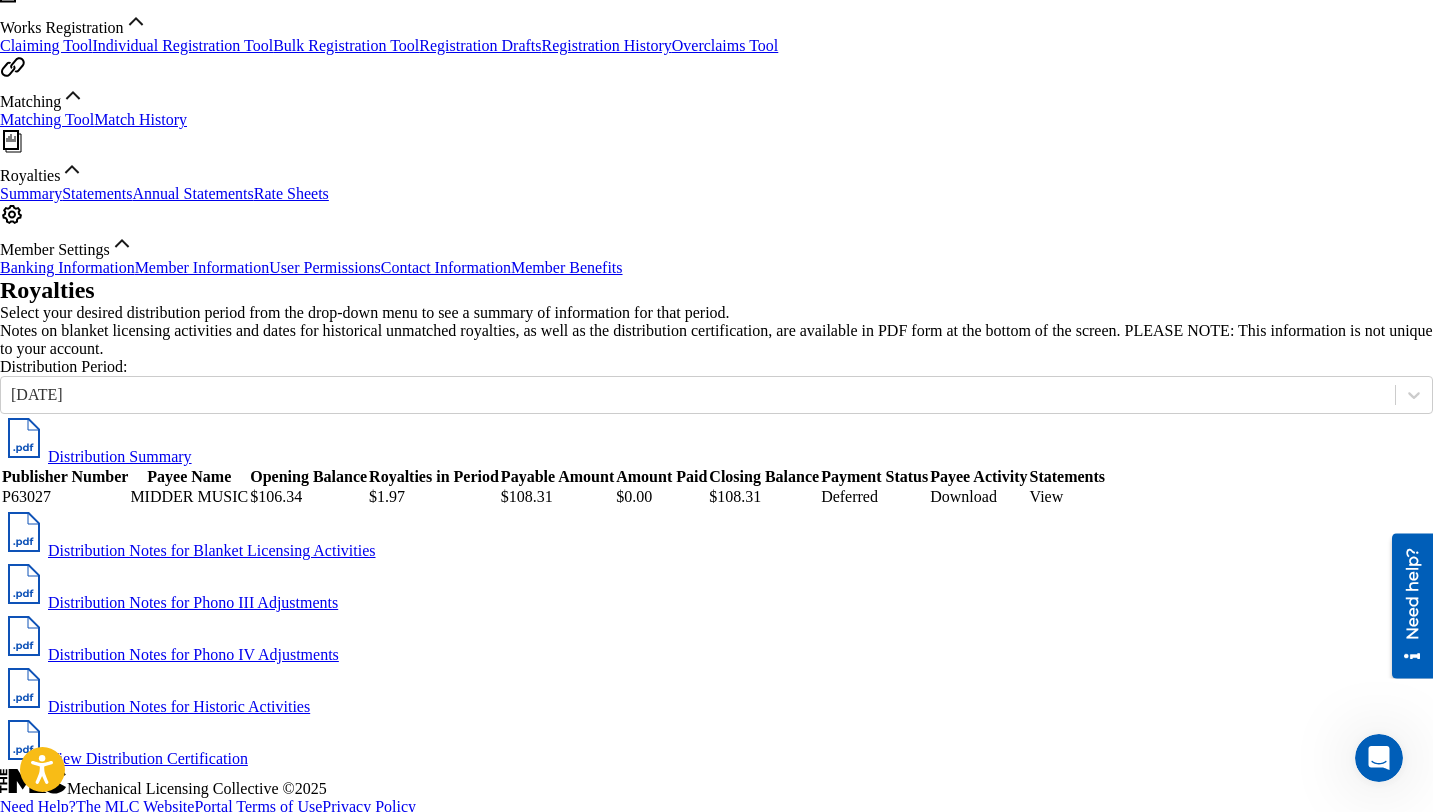 click on "User Permissions" at bounding box center [325, 267] 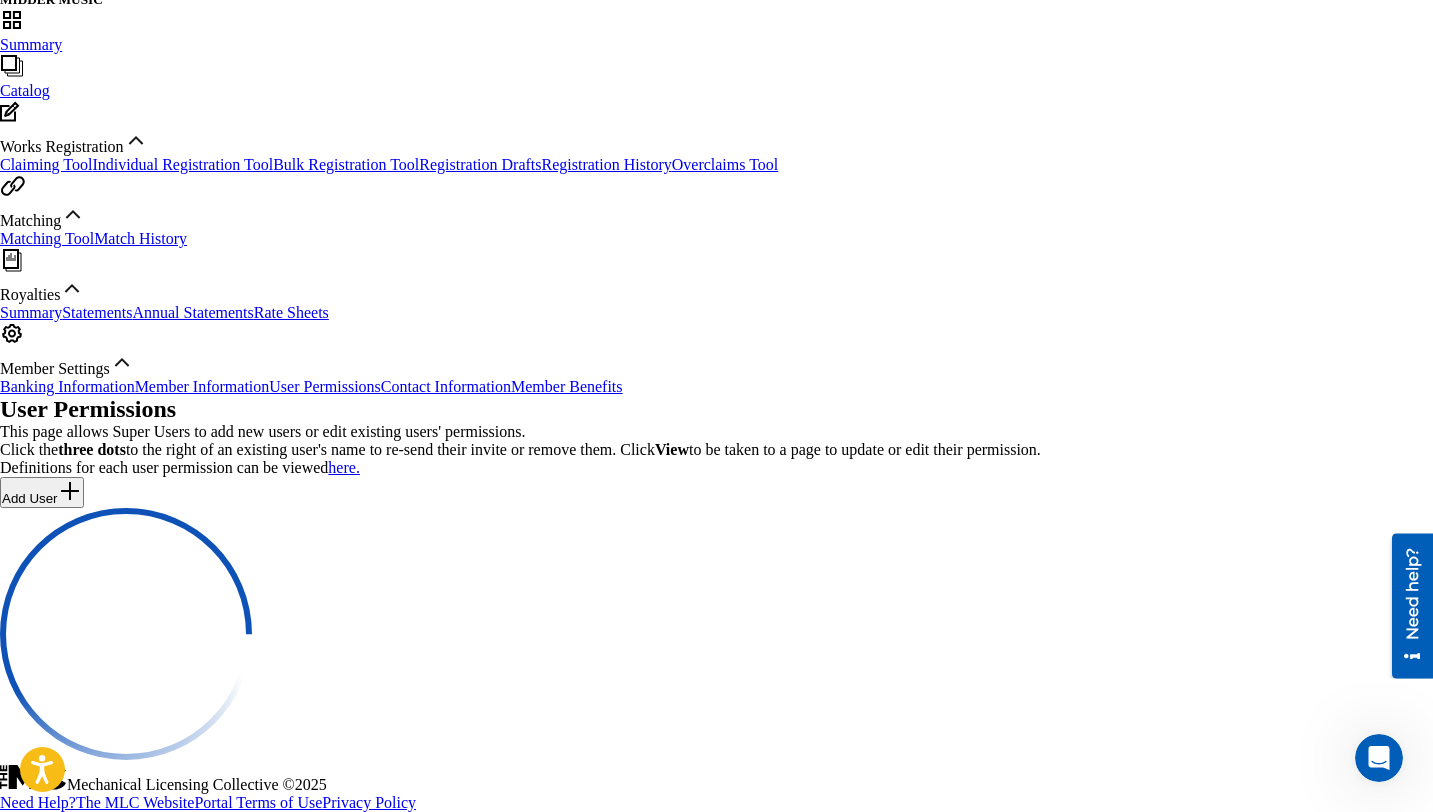 scroll, scrollTop: 0, scrollLeft: 0, axis: both 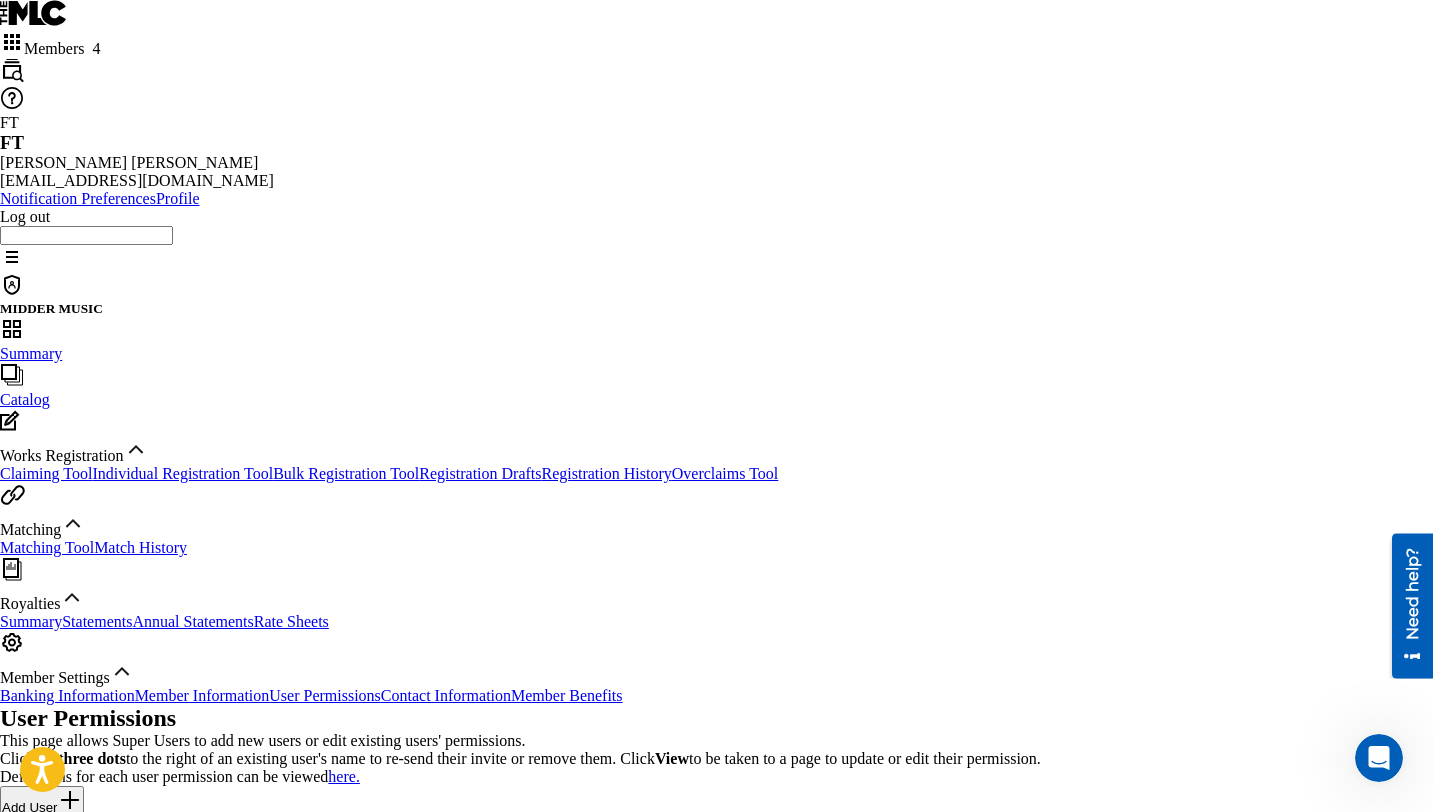 click on "Members    4" at bounding box center [62, 48] 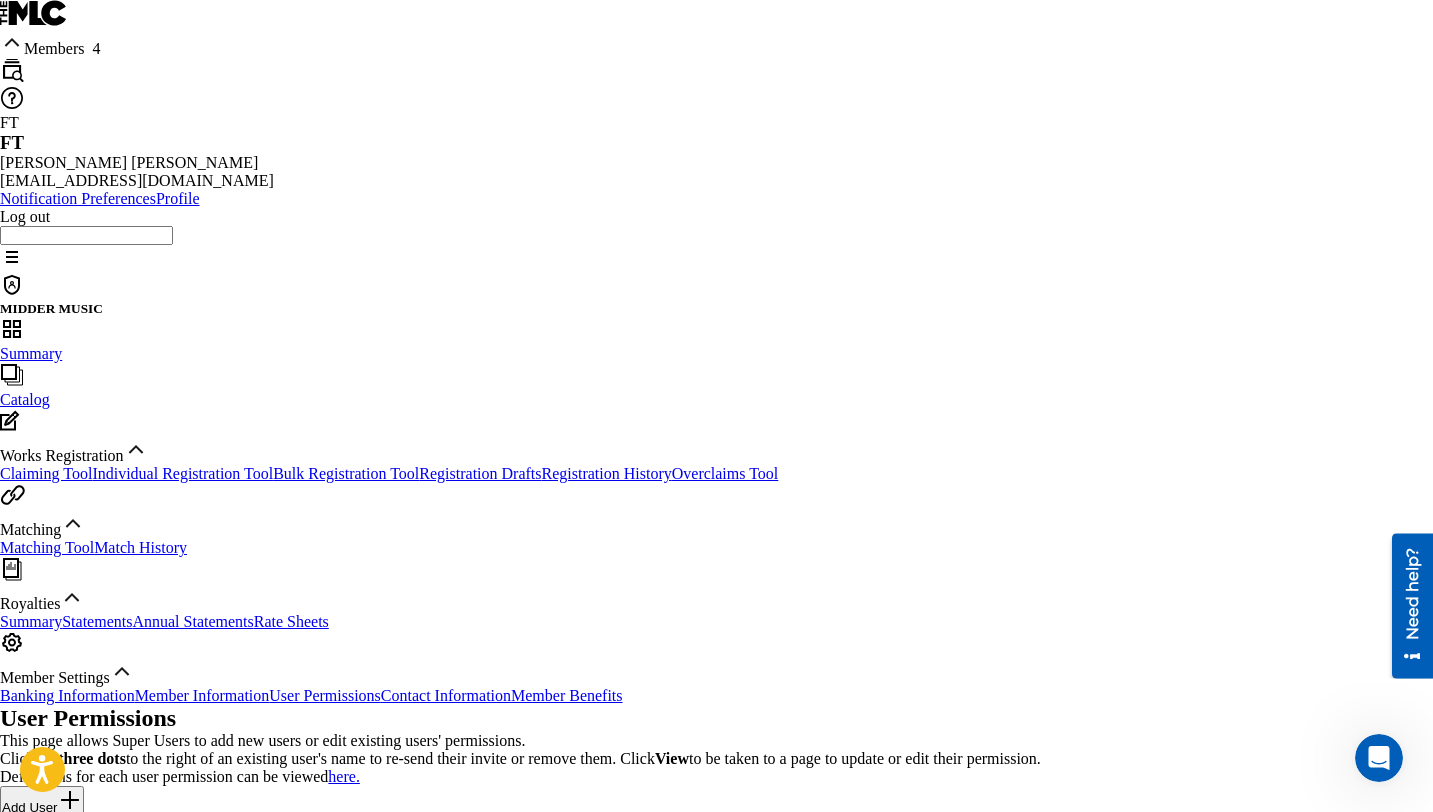 click on "[PERSON_NAME] MUSIC" at bounding box center (716, 388) 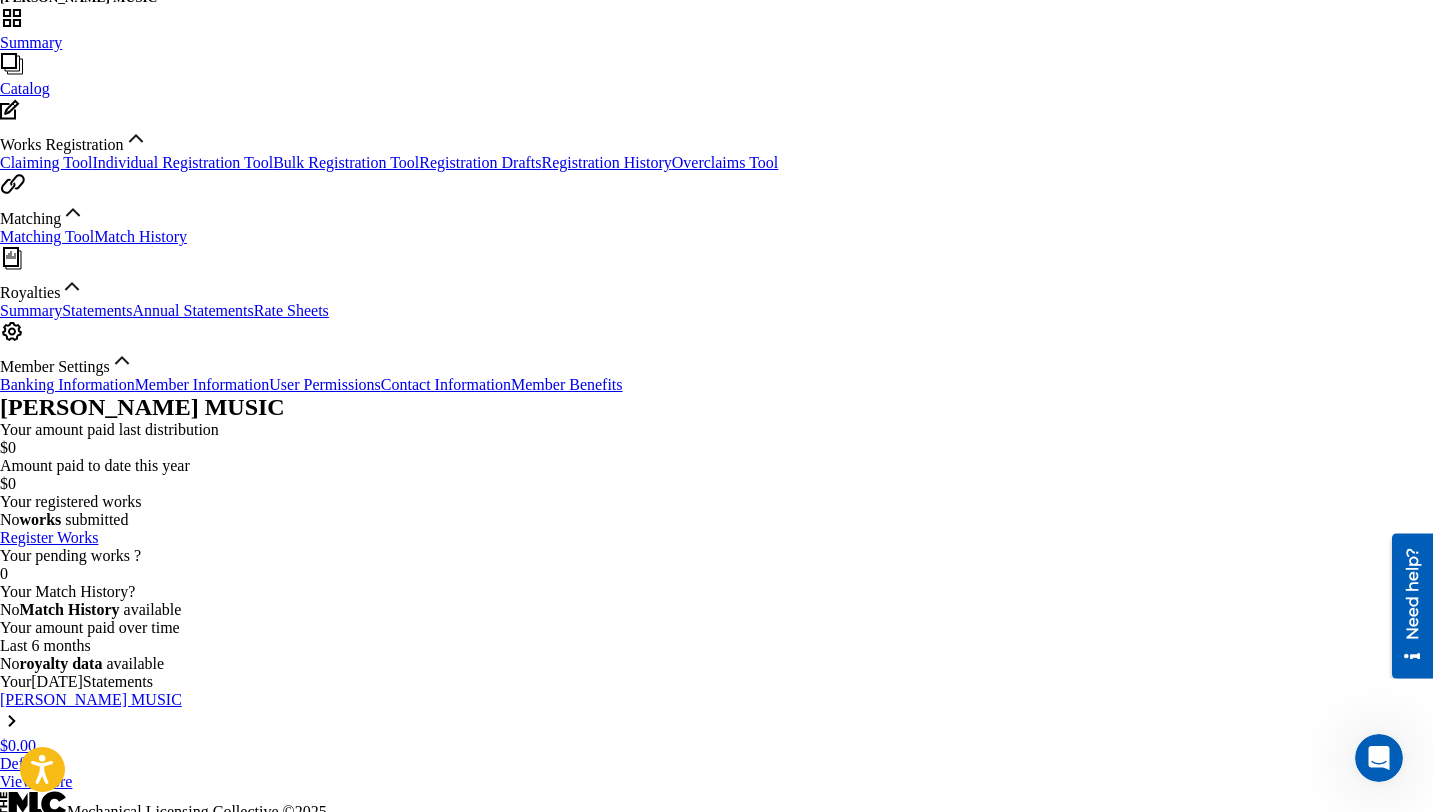scroll, scrollTop: 428, scrollLeft: 0, axis: vertical 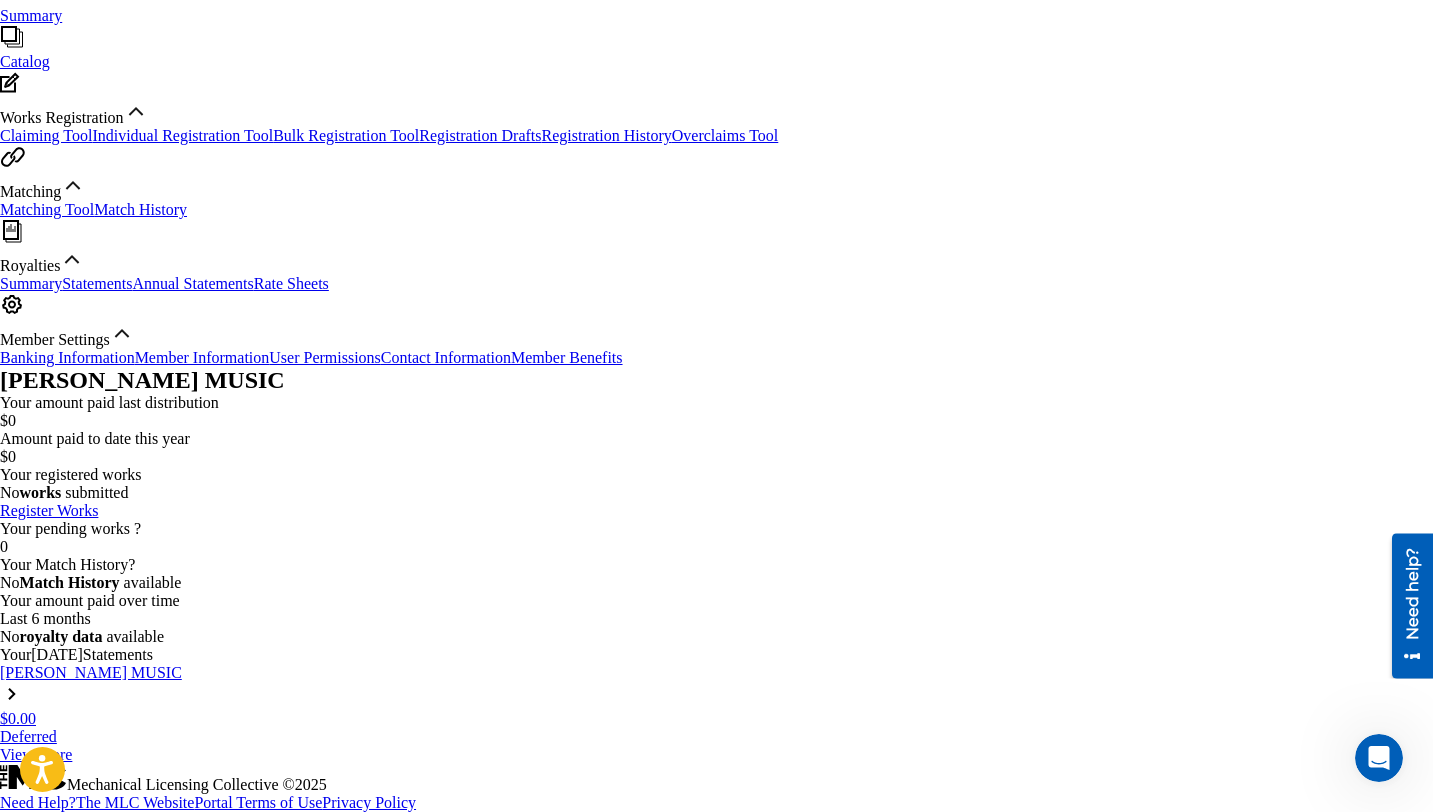 click on "User Permissions" at bounding box center (325, 357) 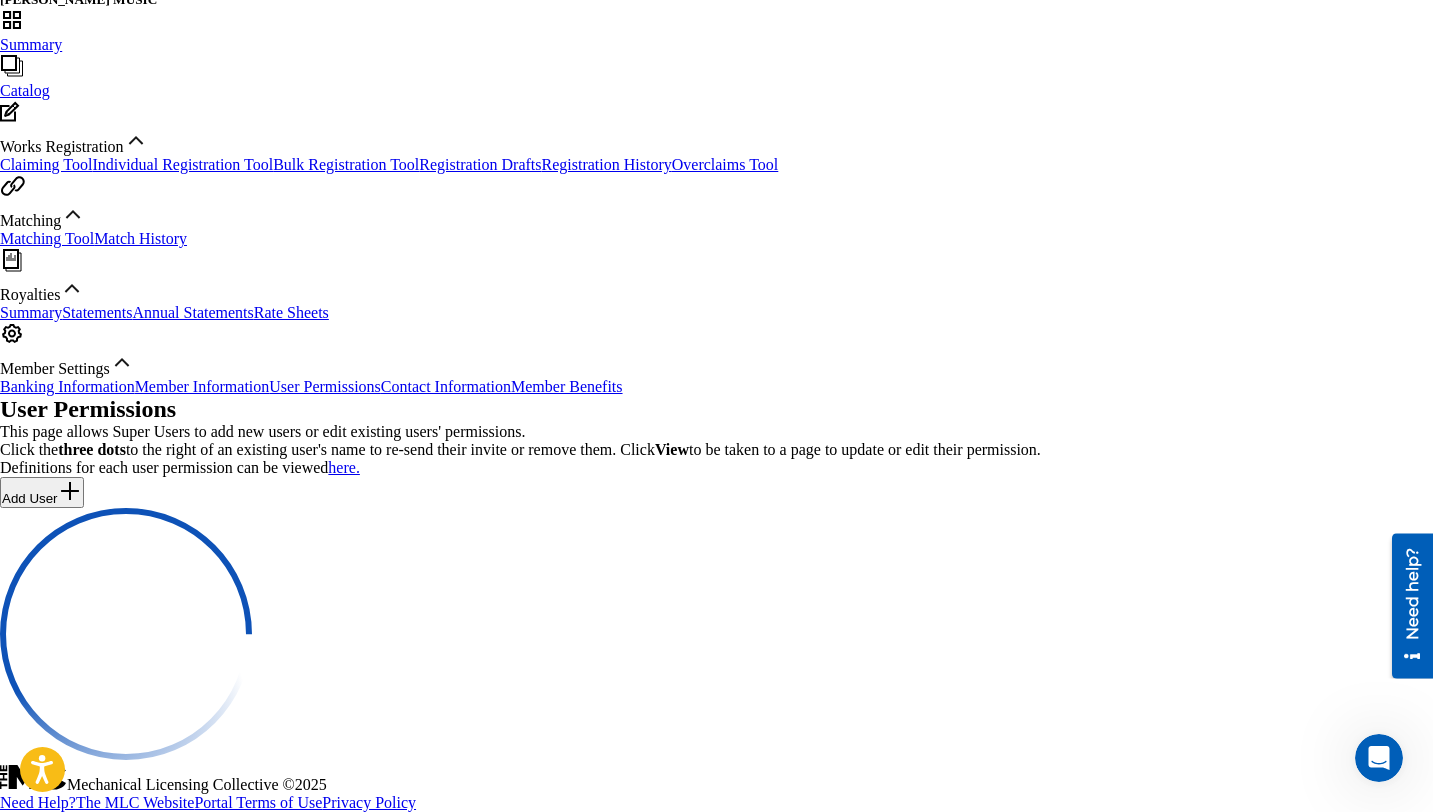 scroll, scrollTop: 0, scrollLeft: 0, axis: both 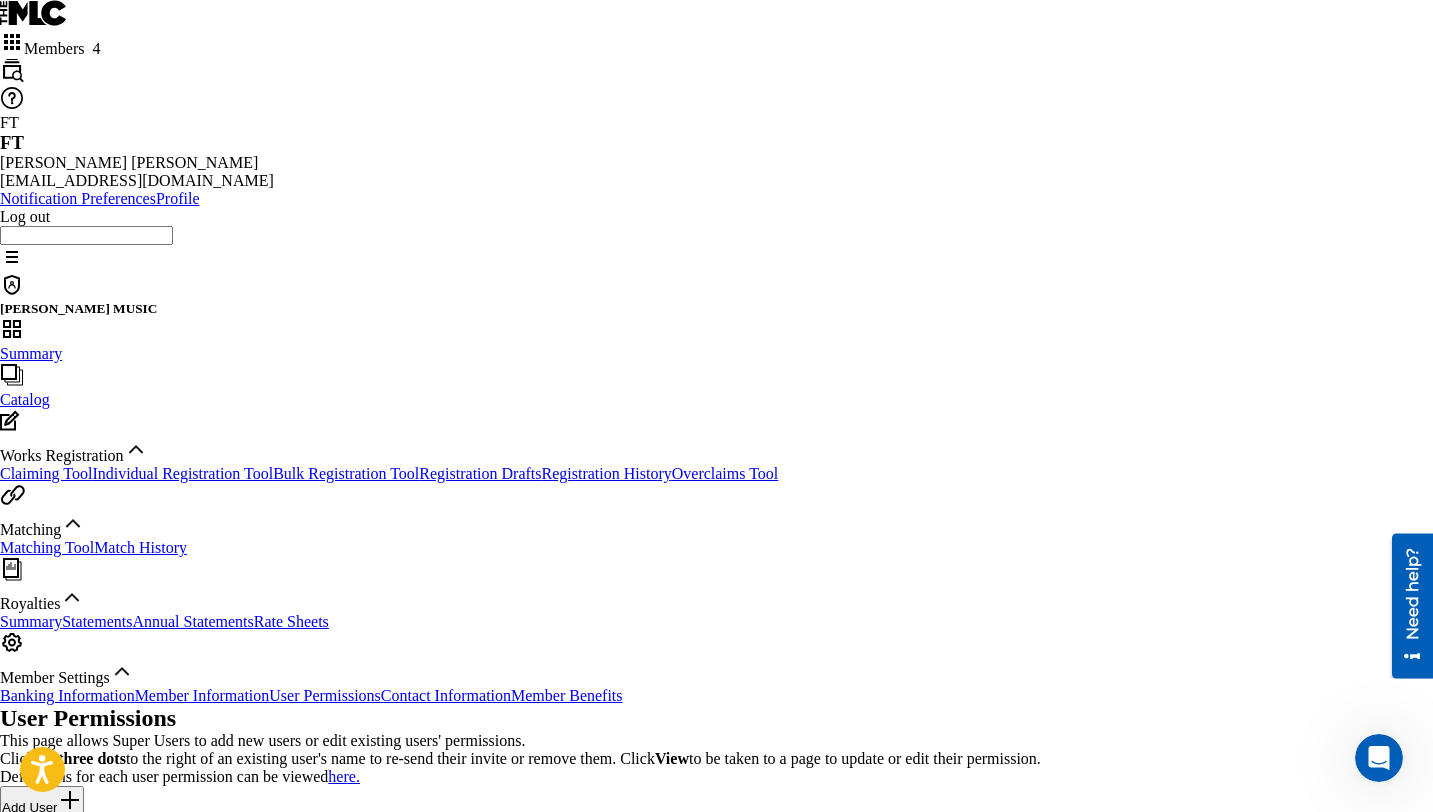 click on "Members    4" at bounding box center [62, 48] 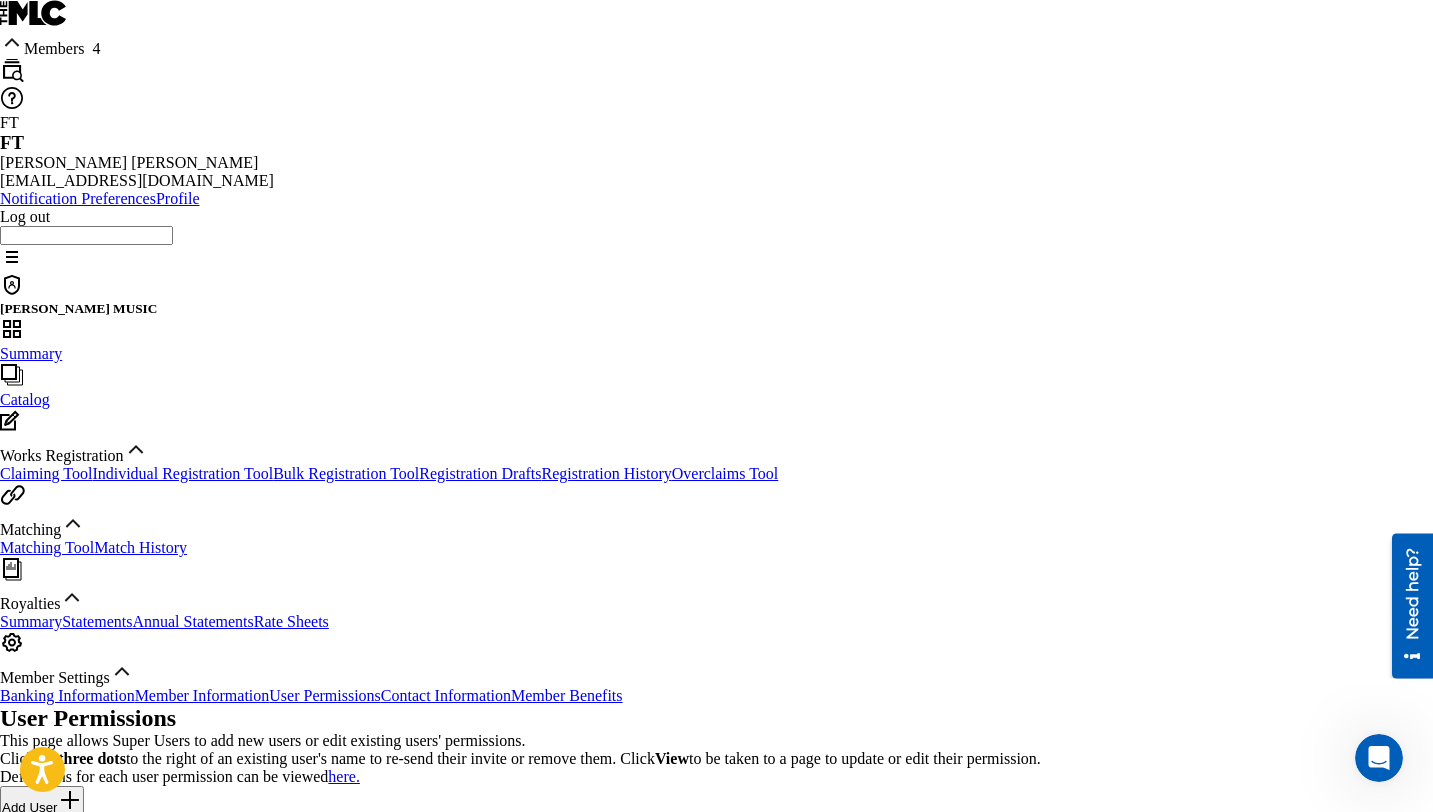 click on "BARREN COUNTY MUSIC" at bounding box center (716, 356) 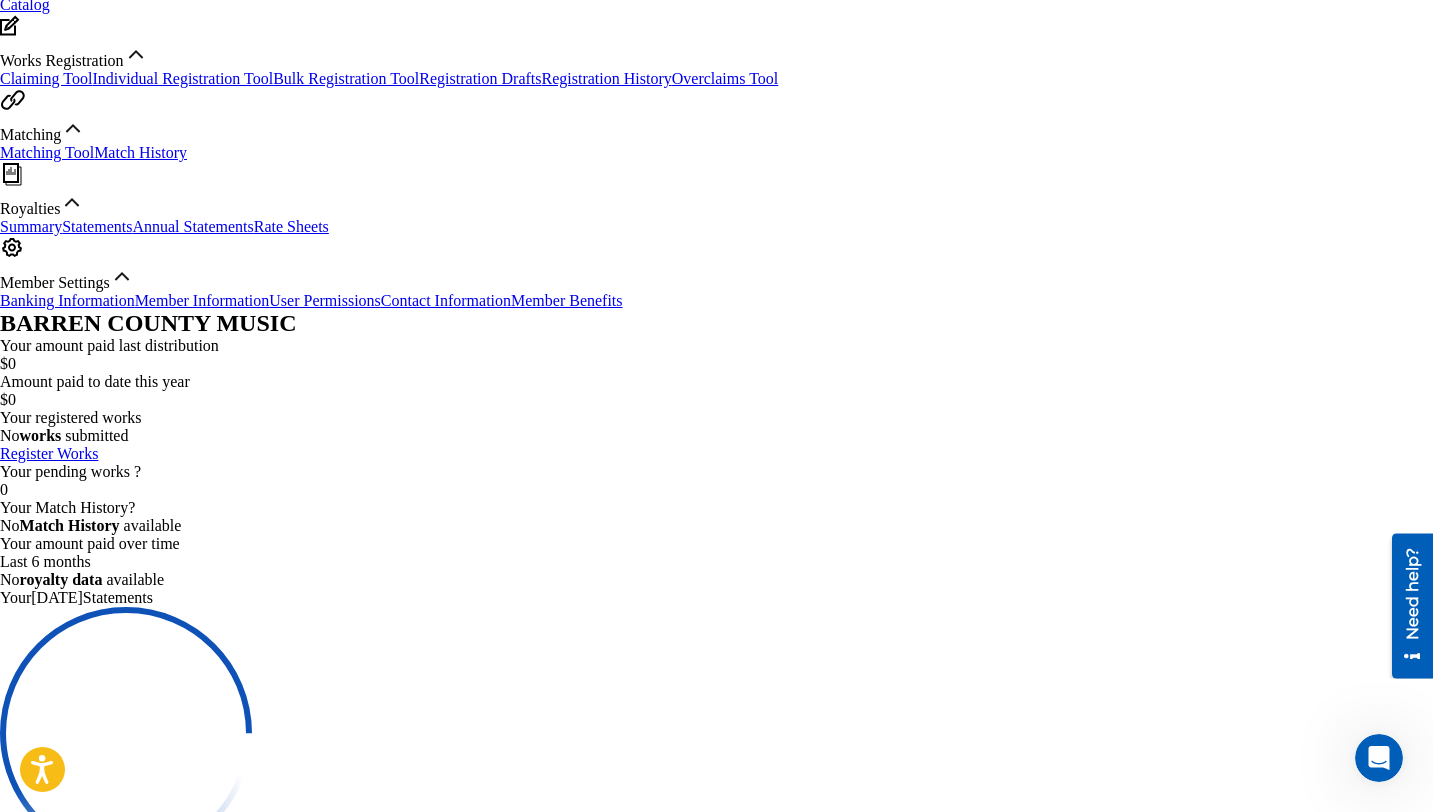 scroll, scrollTop: 428, scrollLeft: 0, axis: vertical 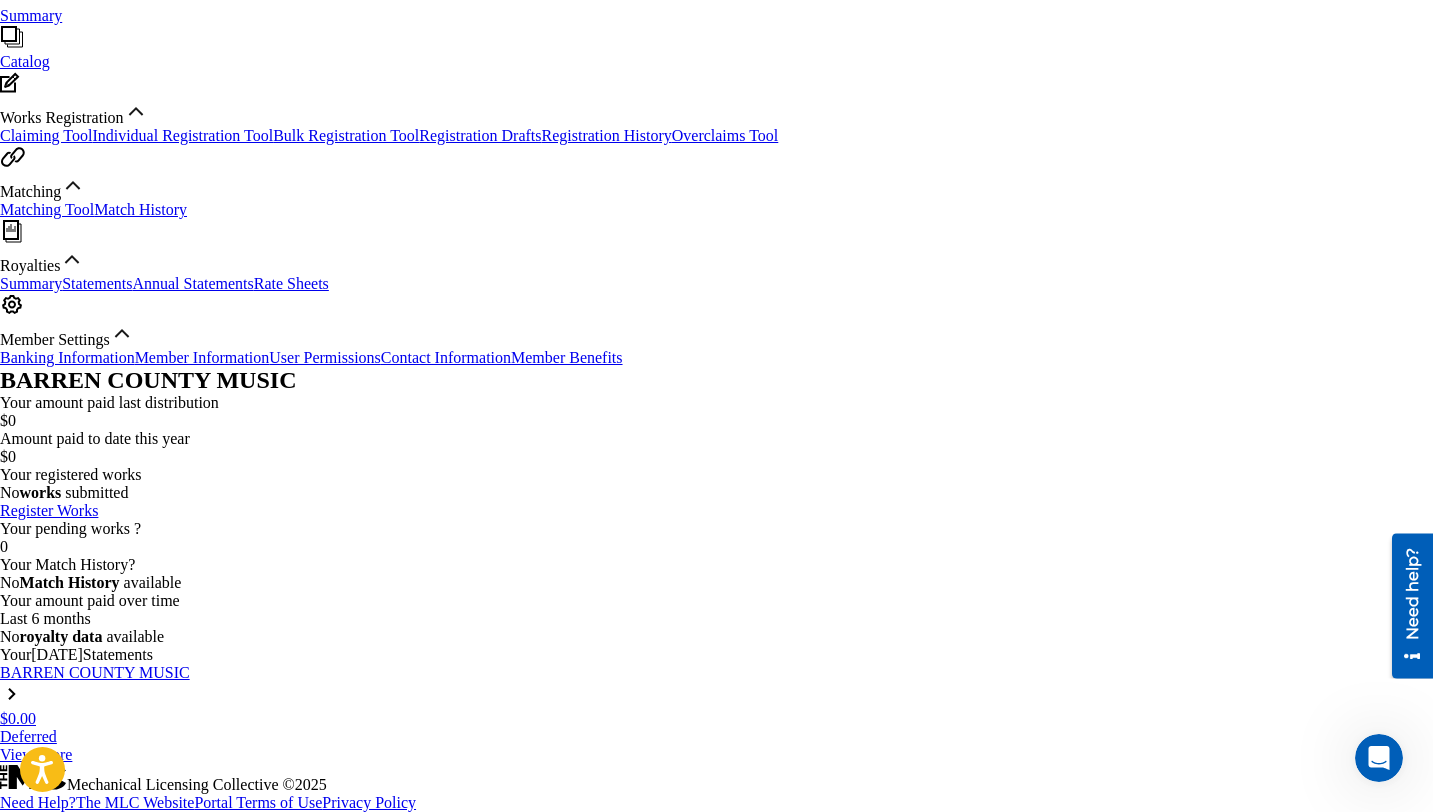 click on "Member Information" at bounding box center (202, 357) 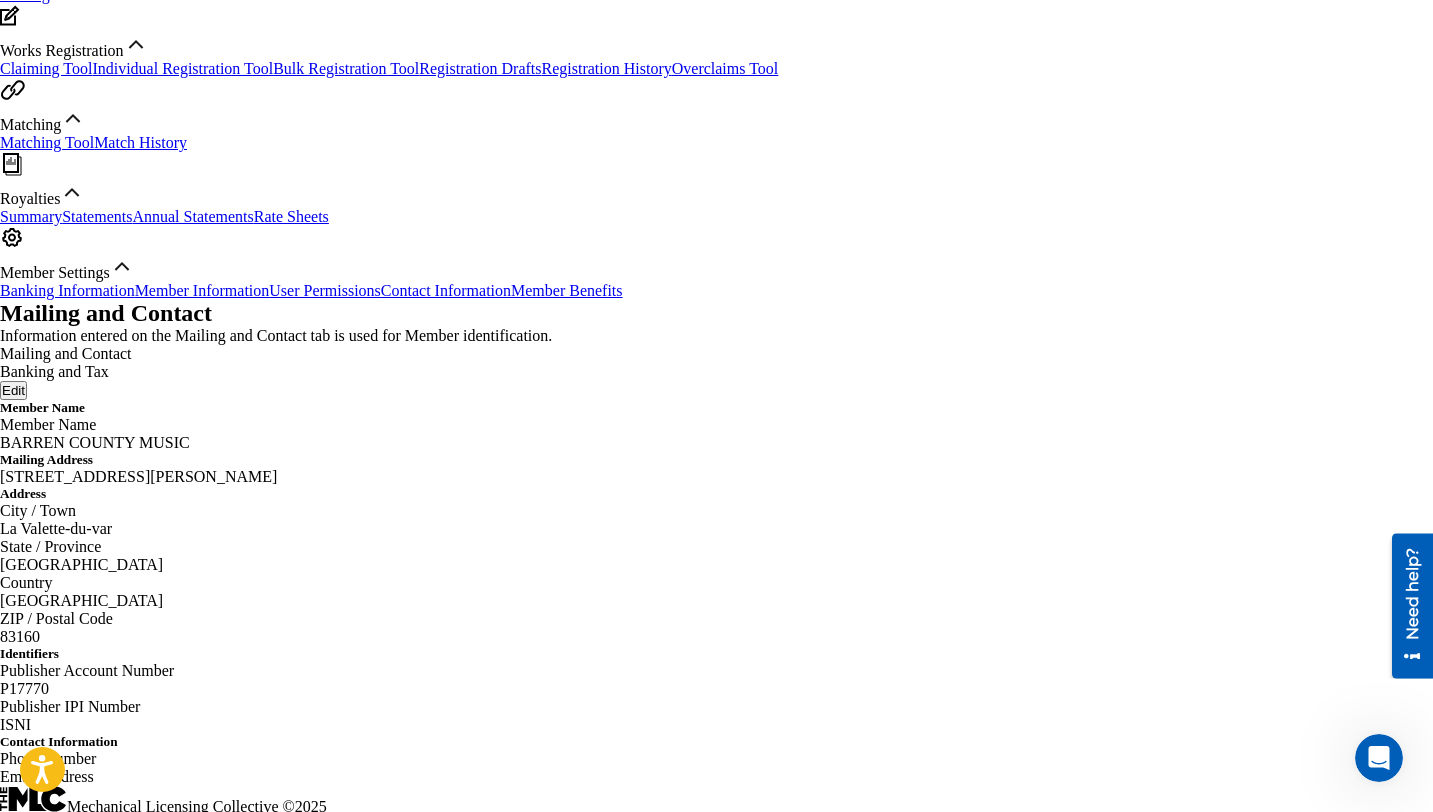 scroll, scrollTop: 428, scrollLeft: 0, axis: vertical 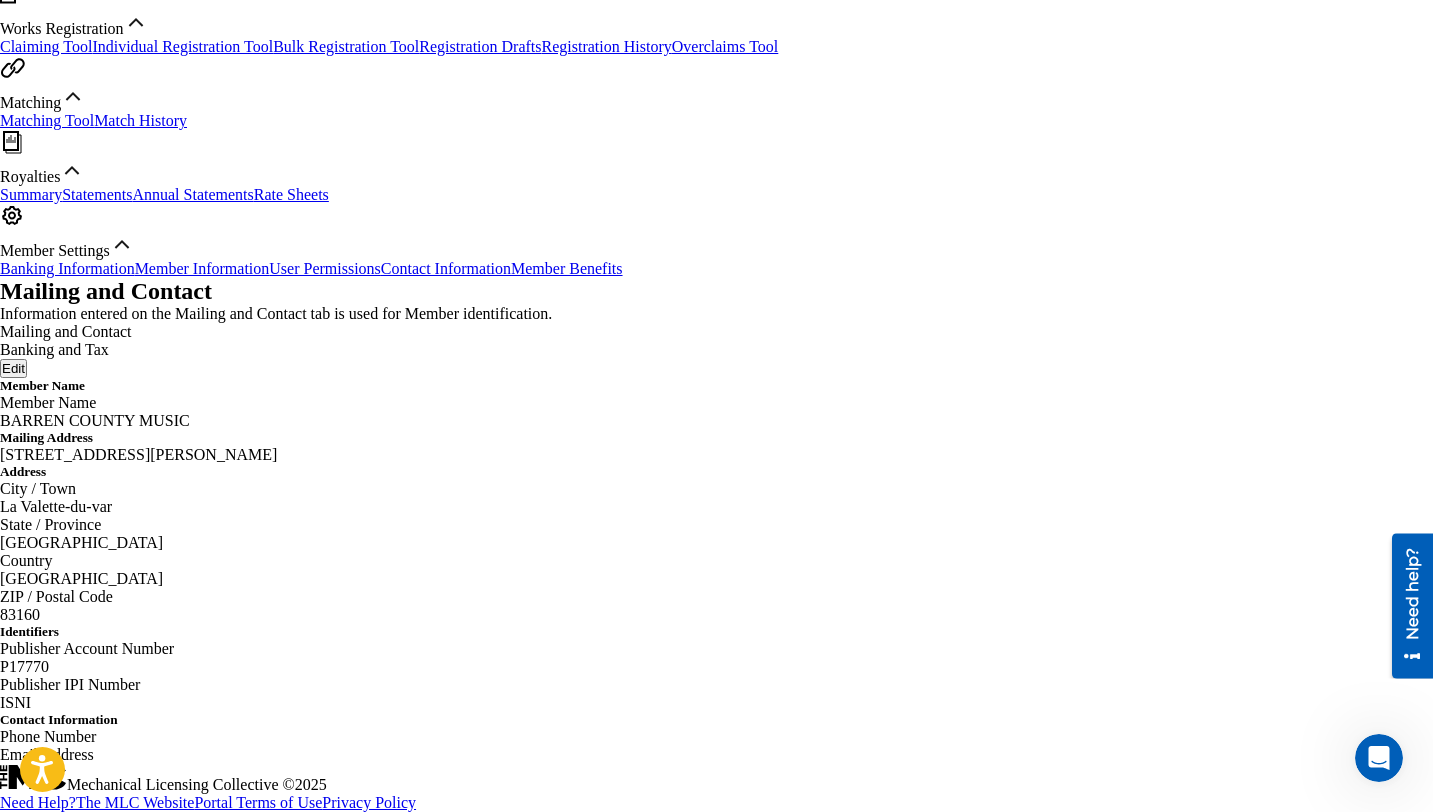 click on "User Permissions" at bounding box center (325, 268) 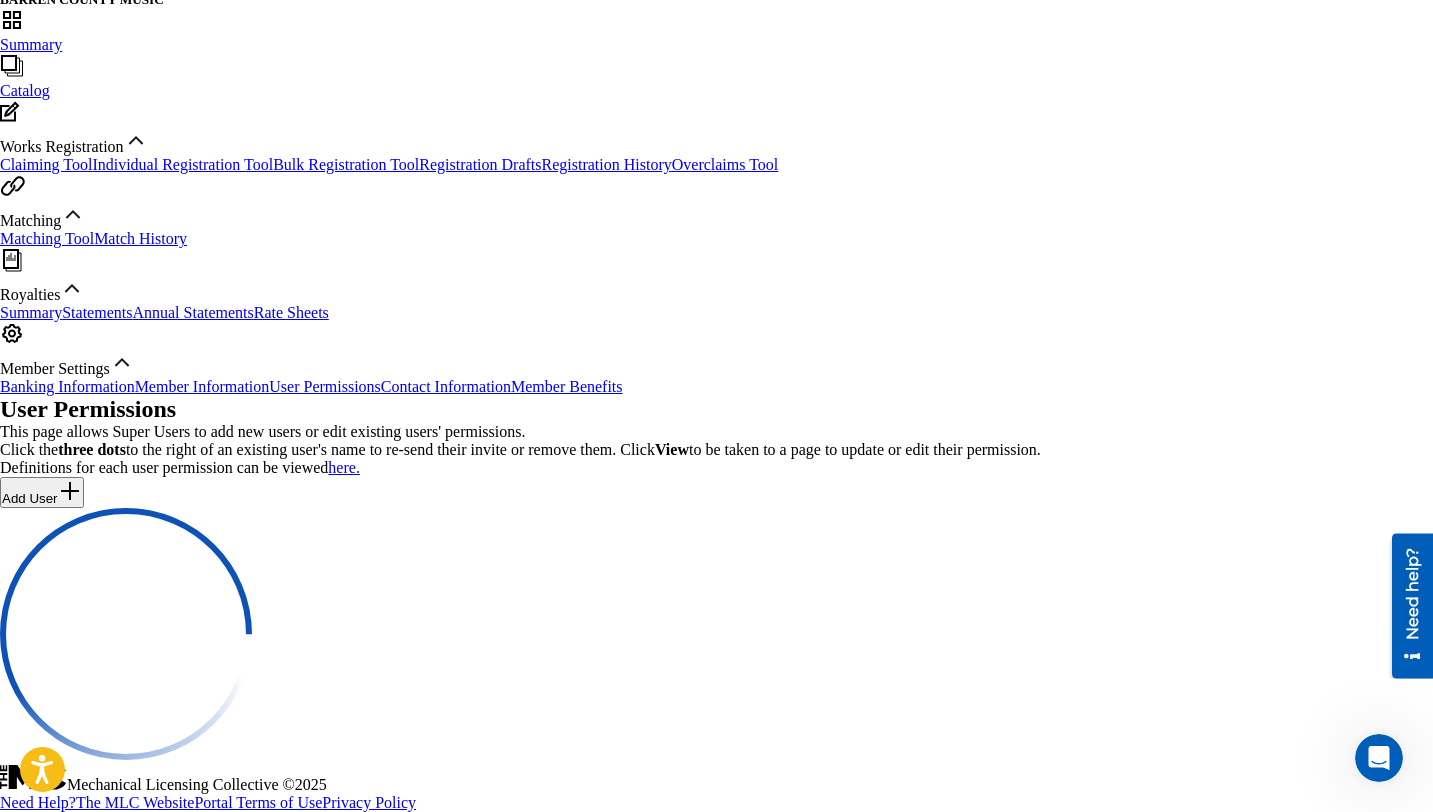 scroll, scrollTop: 0, scrollLeft: 0, axis: both 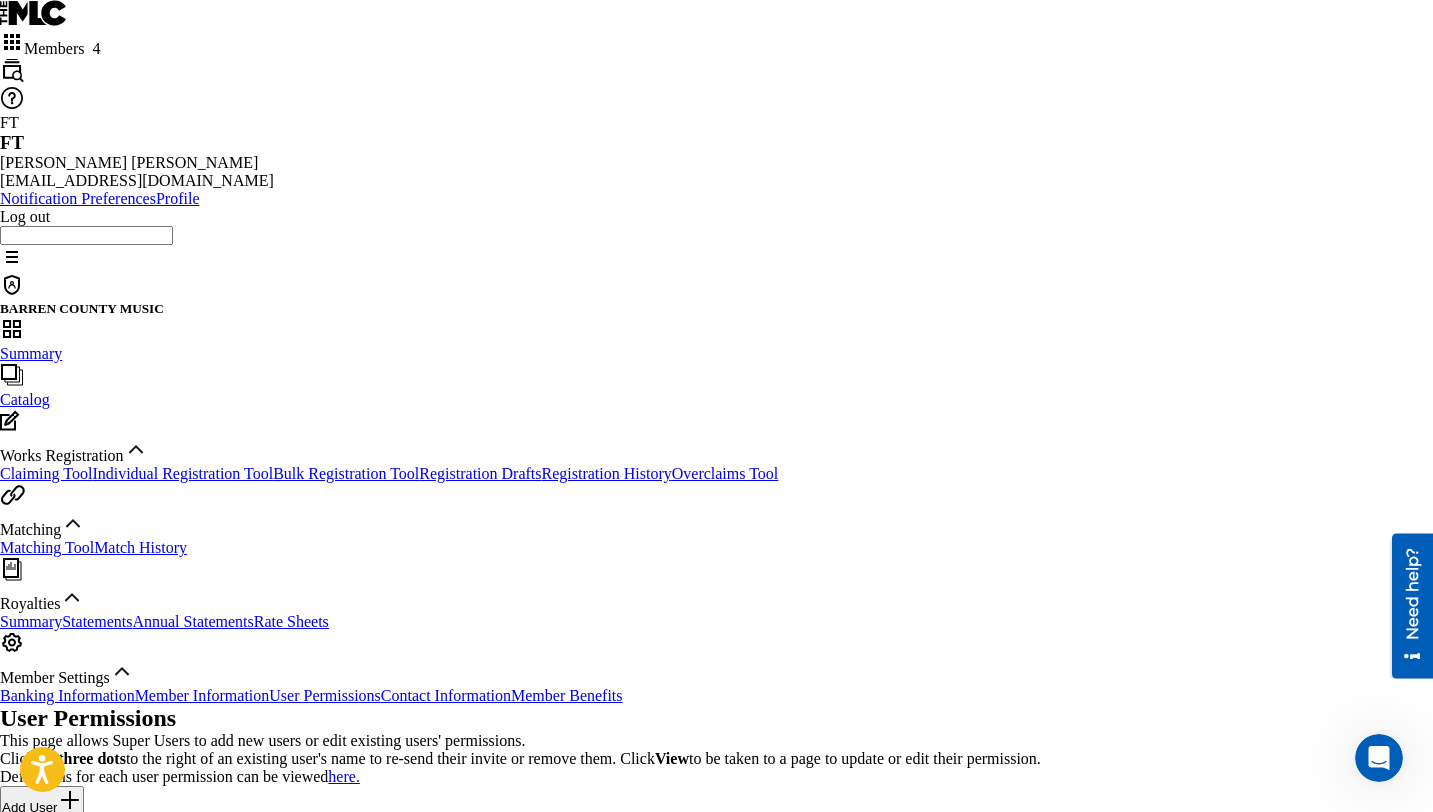 click at bounding box center (12, 42) 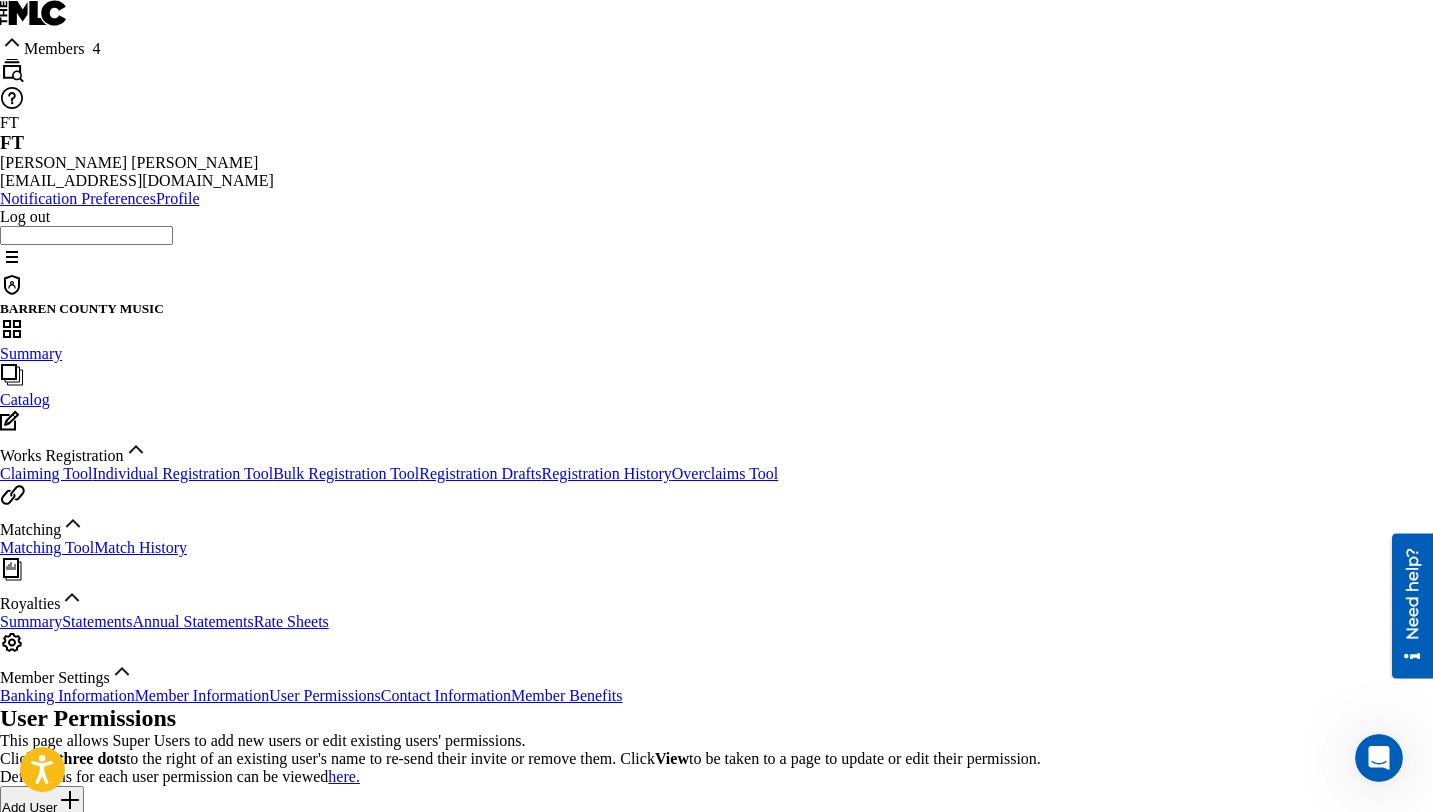 click on "BACK ROAD MUSIC INC. LAW OFFICES OF [DATE][PERSON_NAME]" at bounding box center [716, 296] 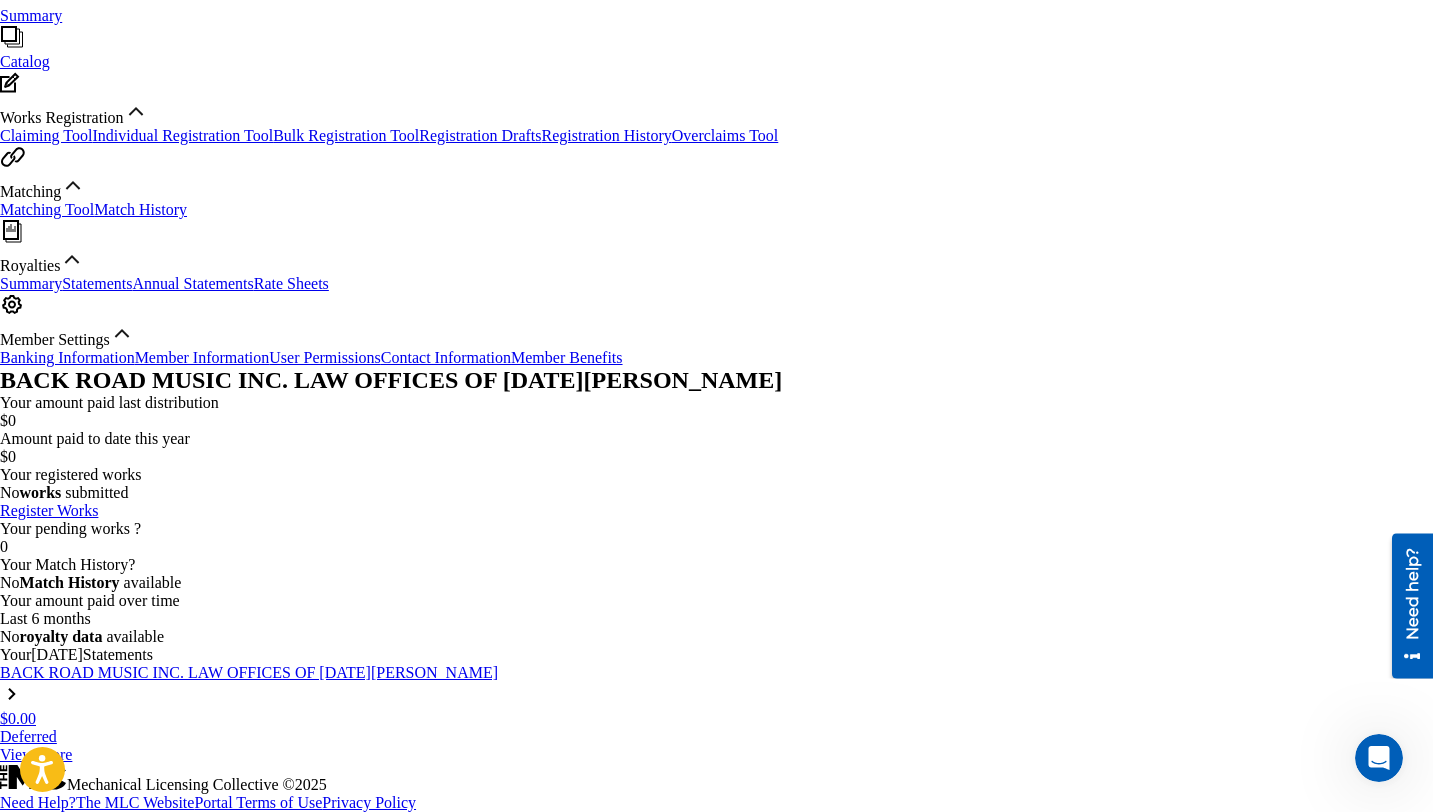 scroll, scrollTop: 428, scrollLeft: 0, axis: vertical 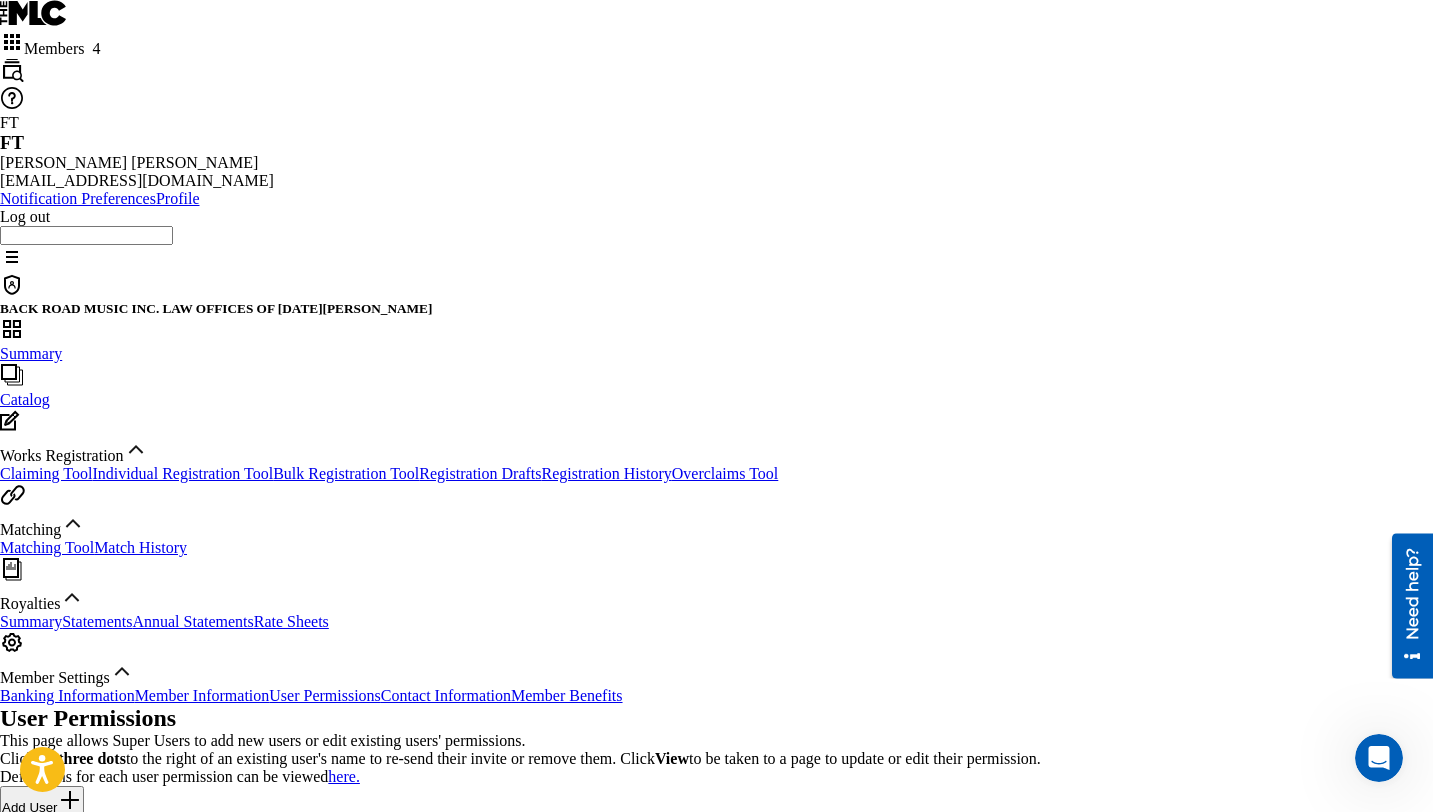 click on "Summary" at bounding box center (31, 353) 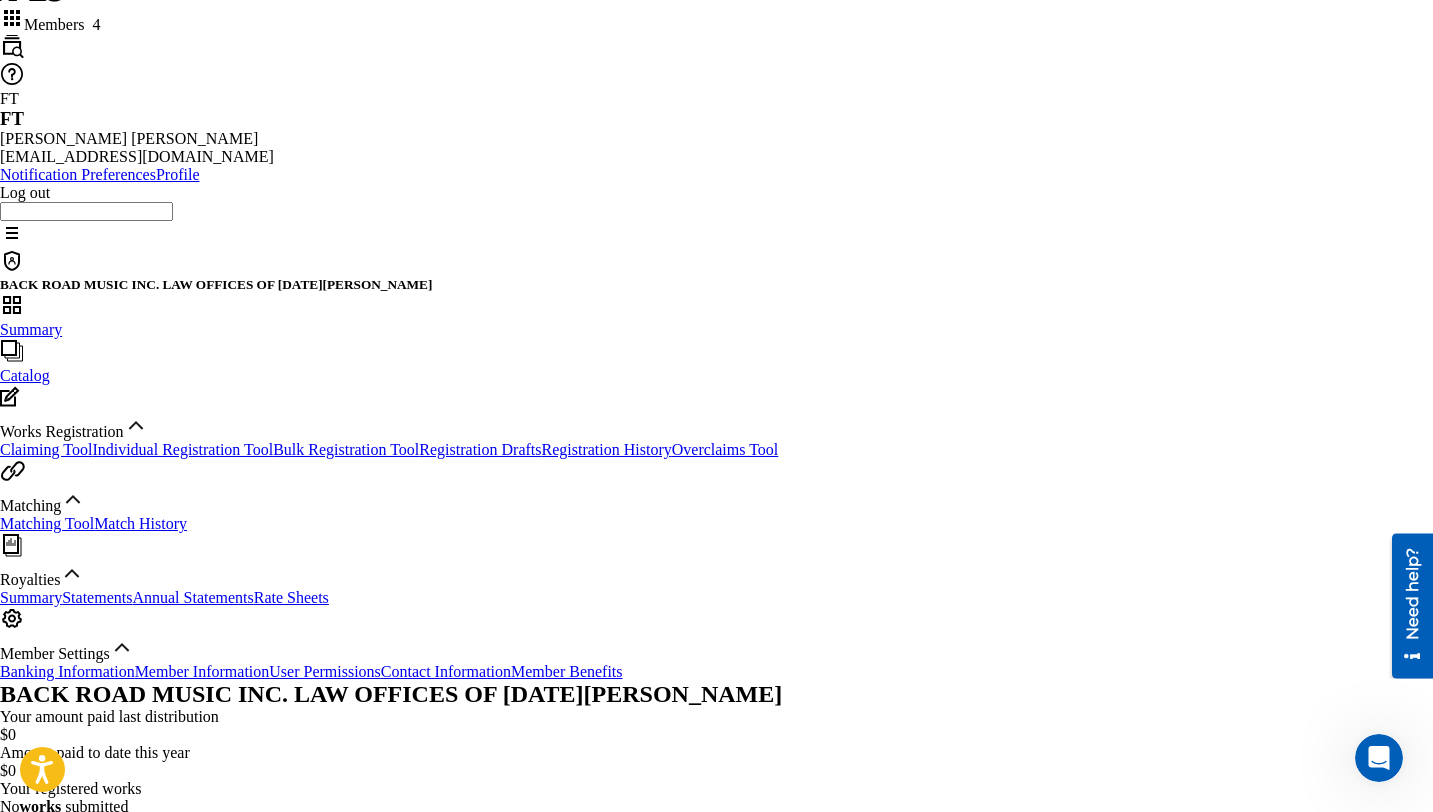 scroll, scrollTop: 40, scrollLeft: 0, axis: vertical 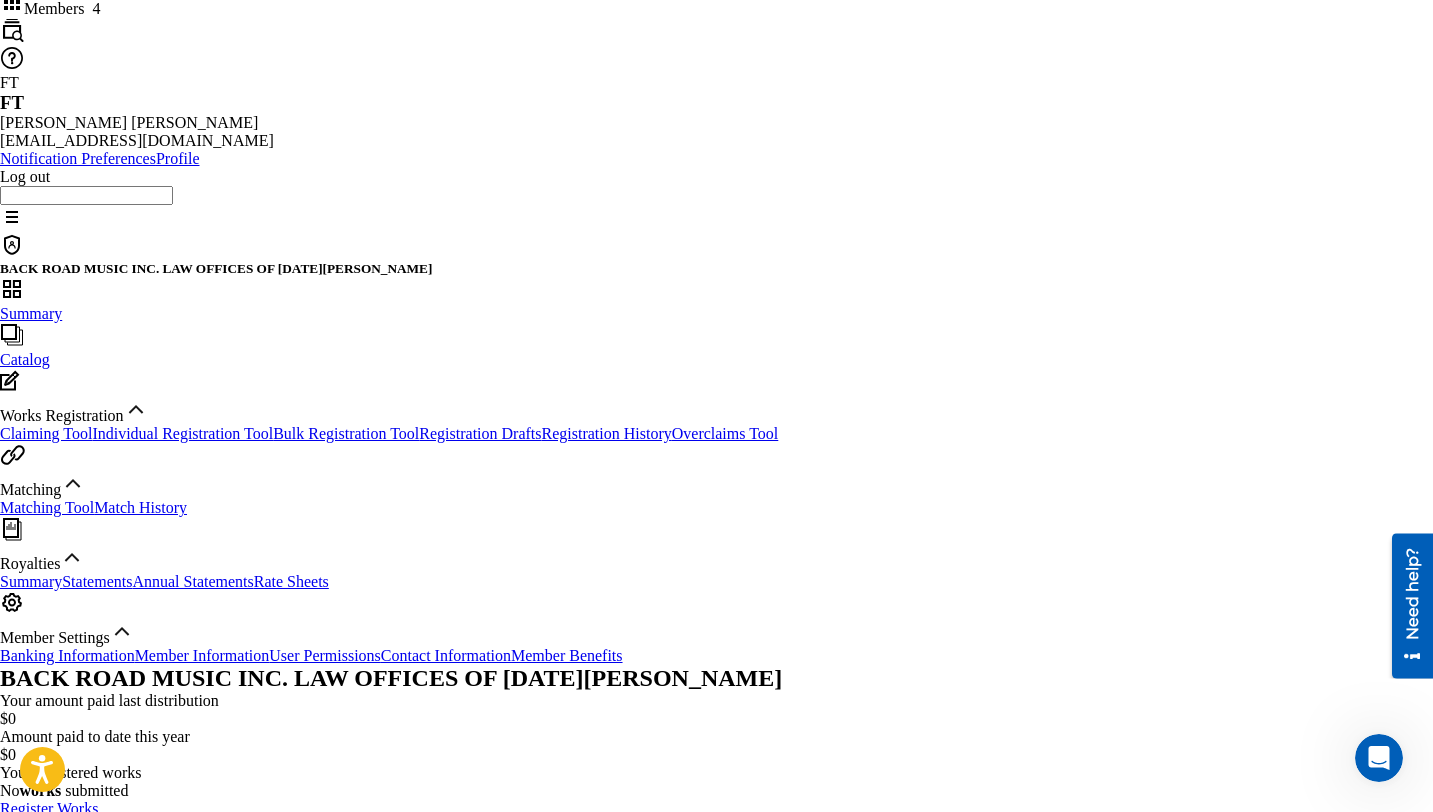 click on "View More" at bounding box center [36, 1052] 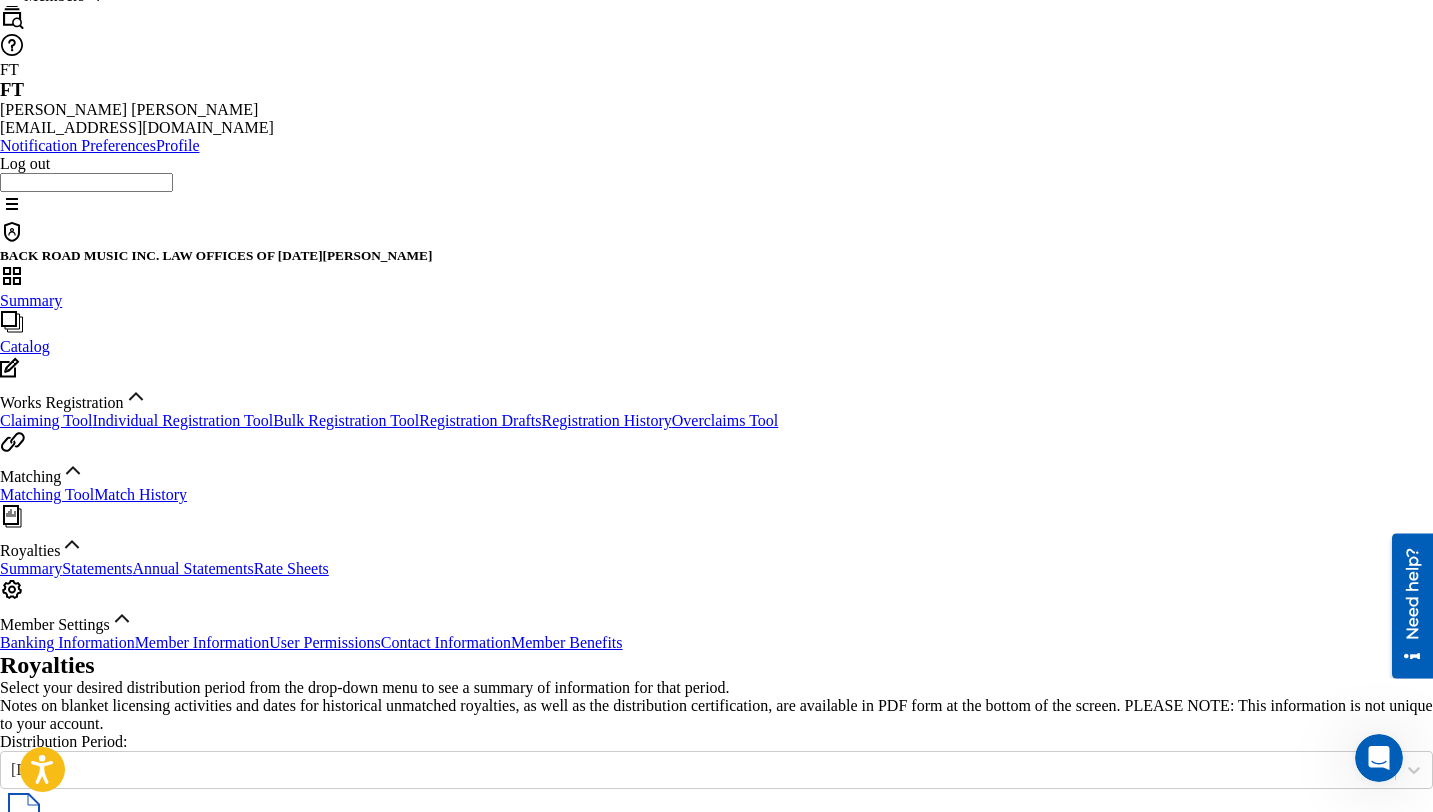 scroll, scrollTop: 59, scrollLeft: 0, axis: vertical 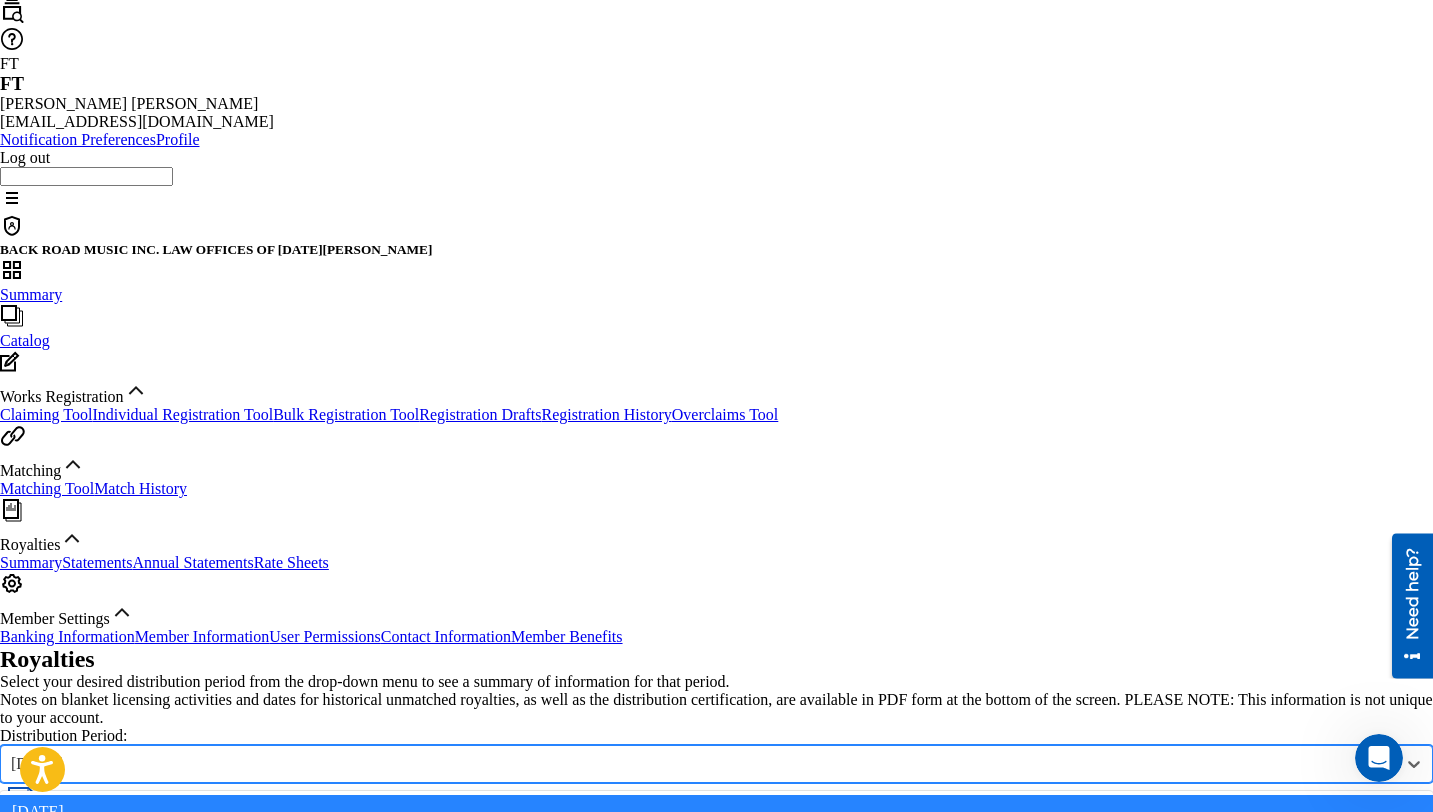 click on "[DATE]" at bounding box center (698, 764) 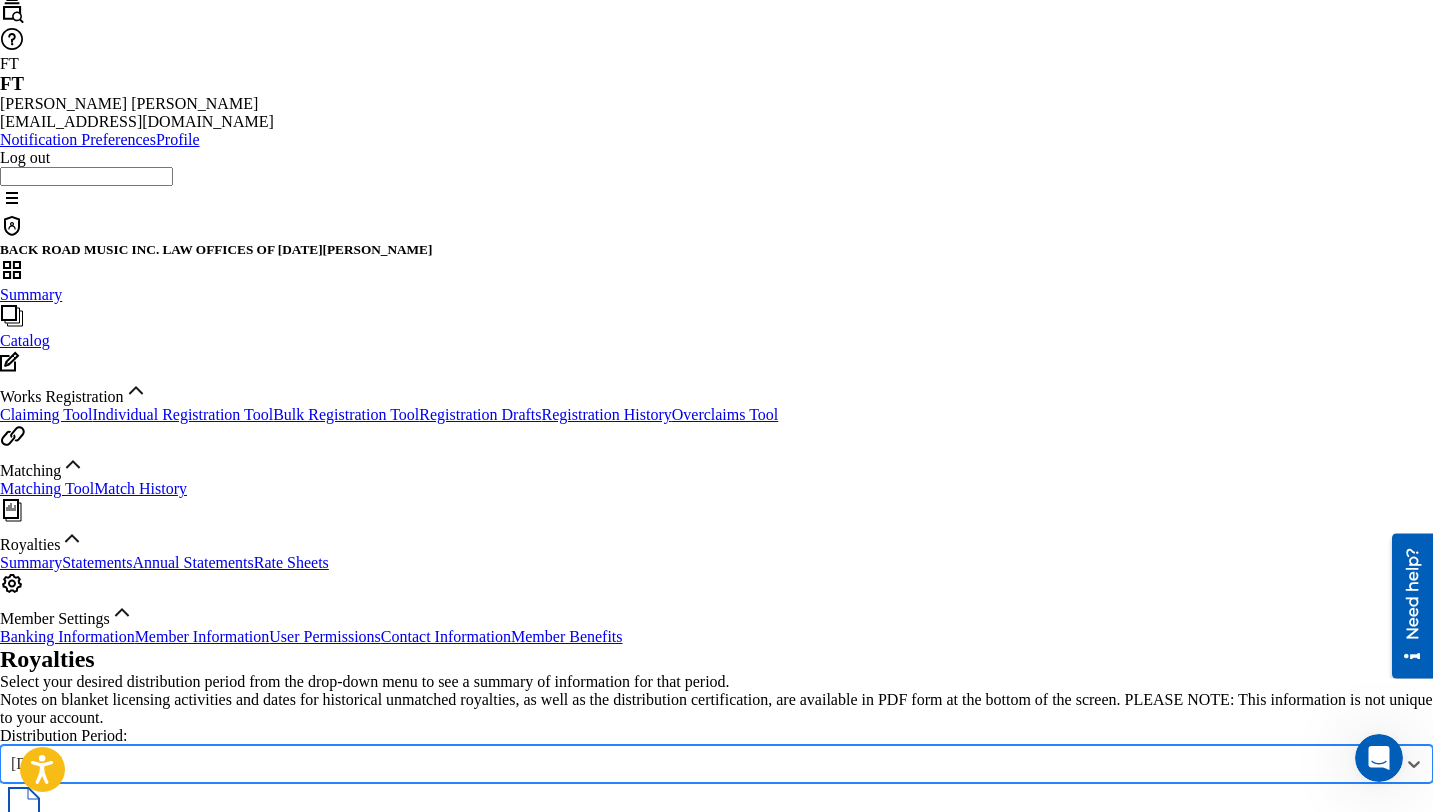 click on "[DATE]" at bounding box center (698, 764) 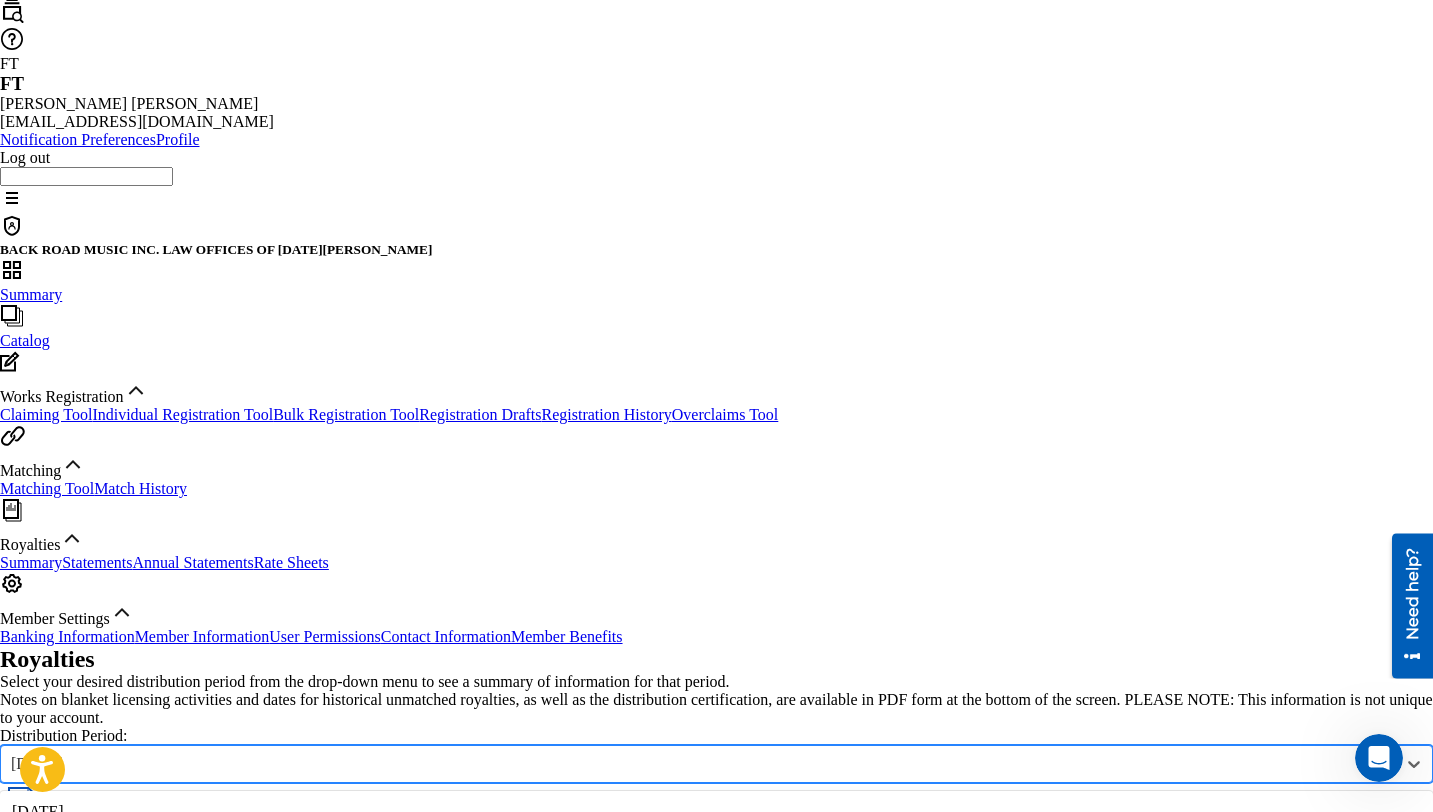 click on "[DATE]" at bounding box center [716, 880] 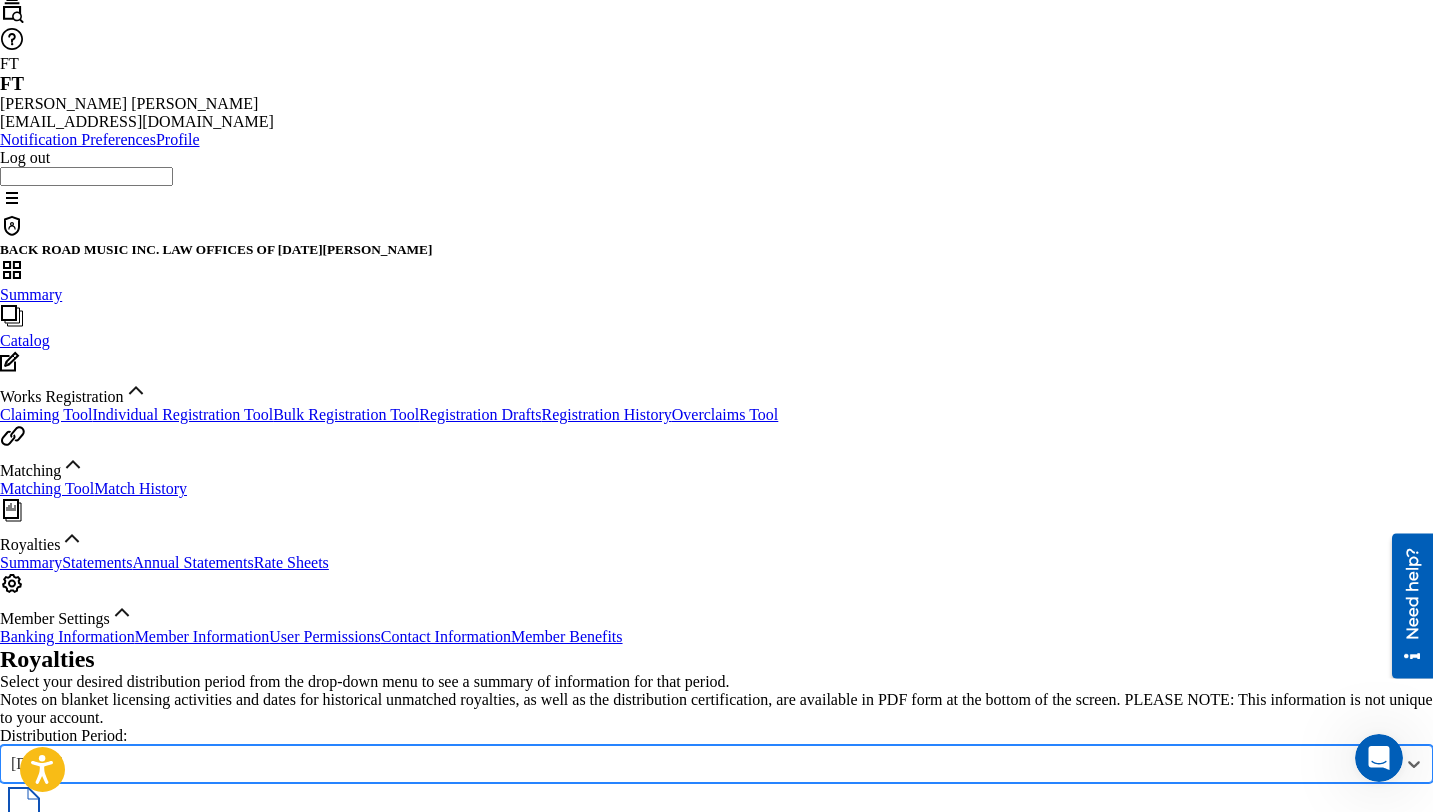 click on "[DATE]" at bounding box center (698, 764) 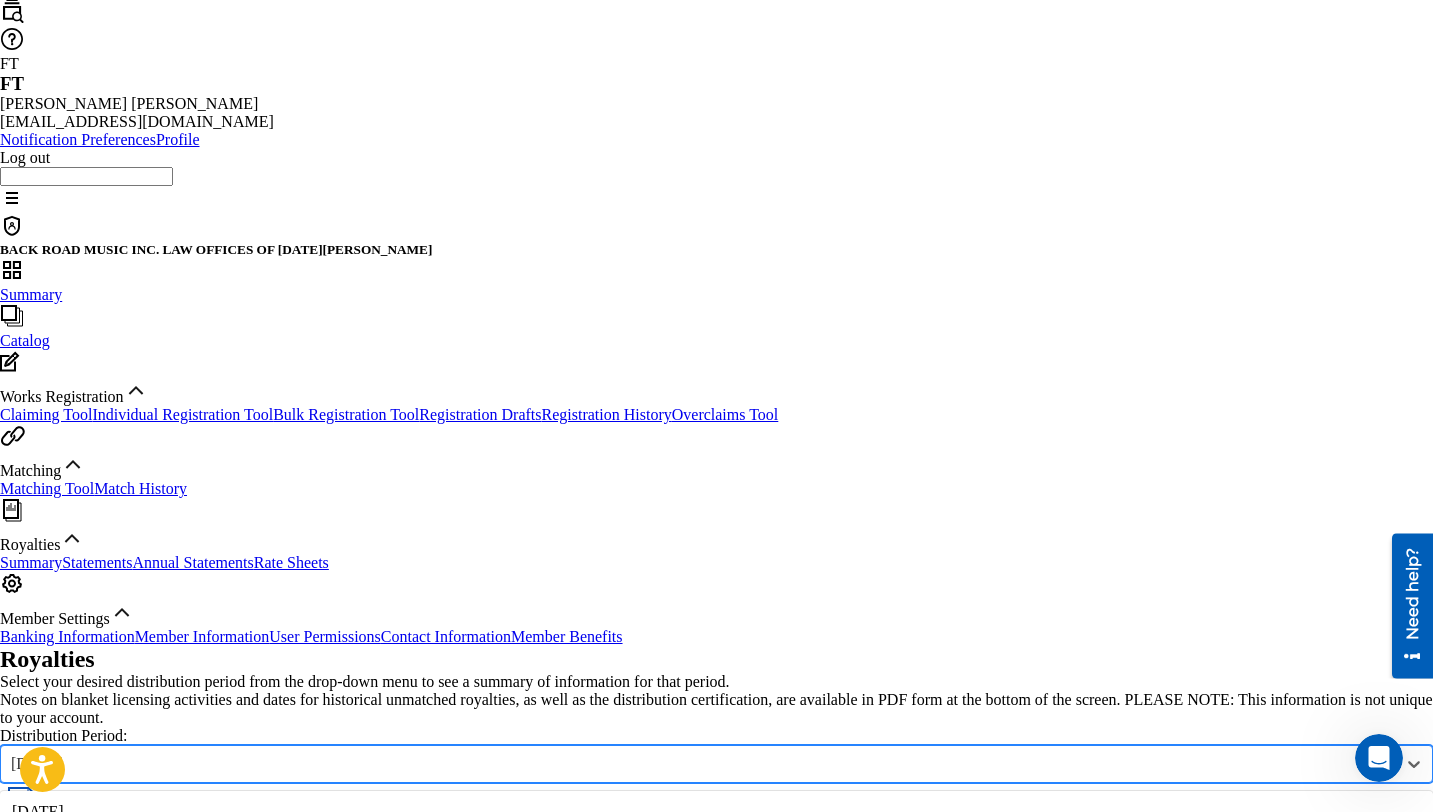 click on "[DATE]" at bounding box center (716, 914) 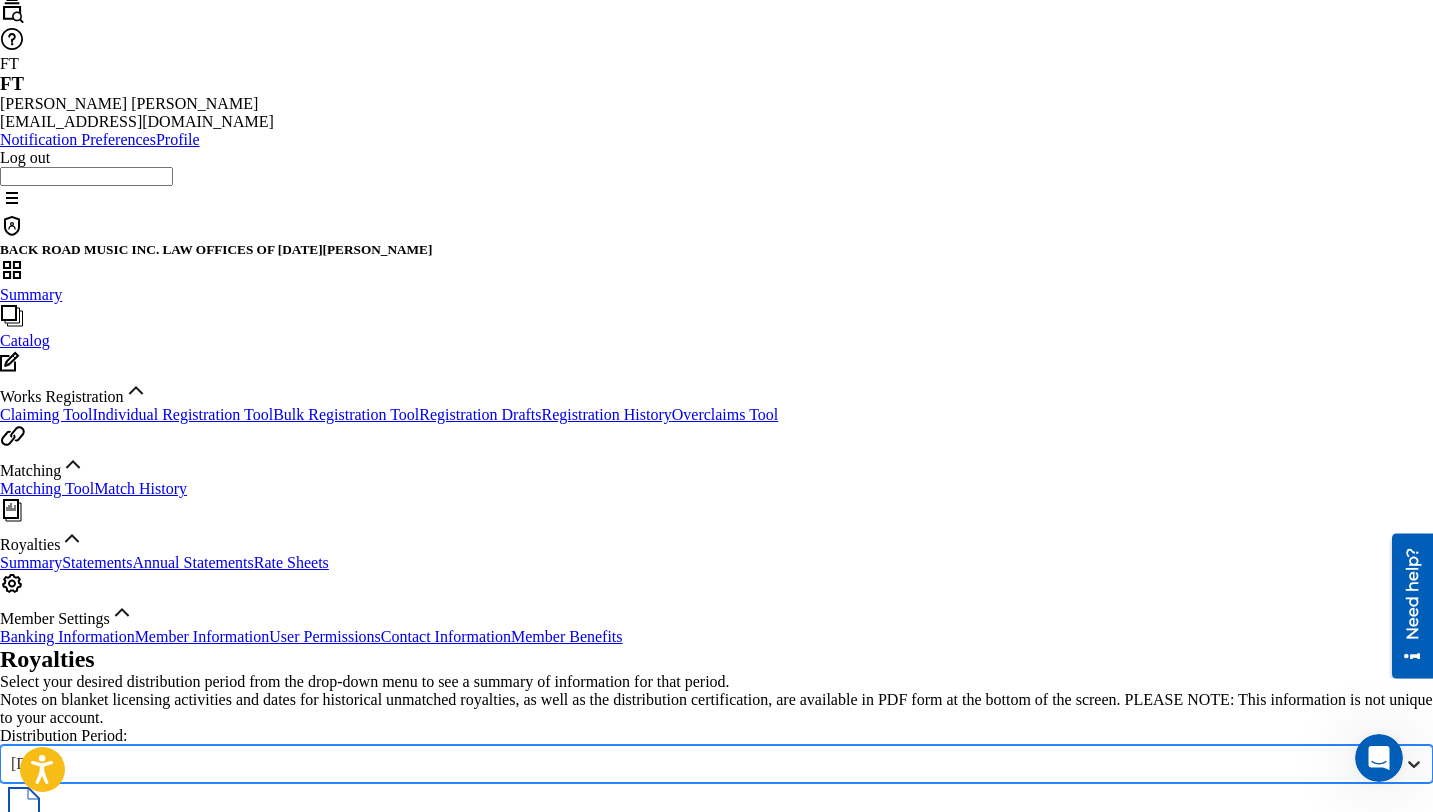 click 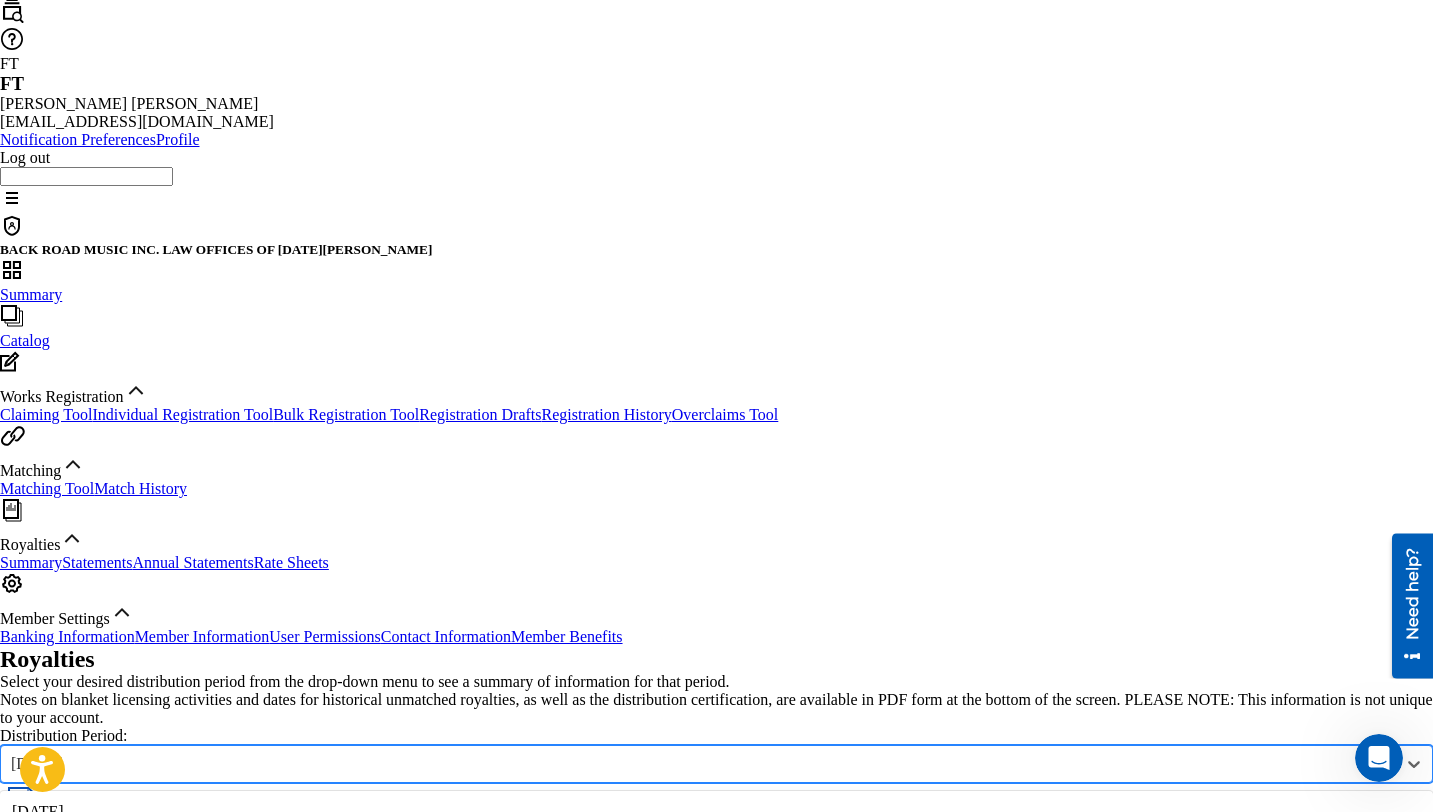 click on "[DATE]" at bounding box center [716, 948] 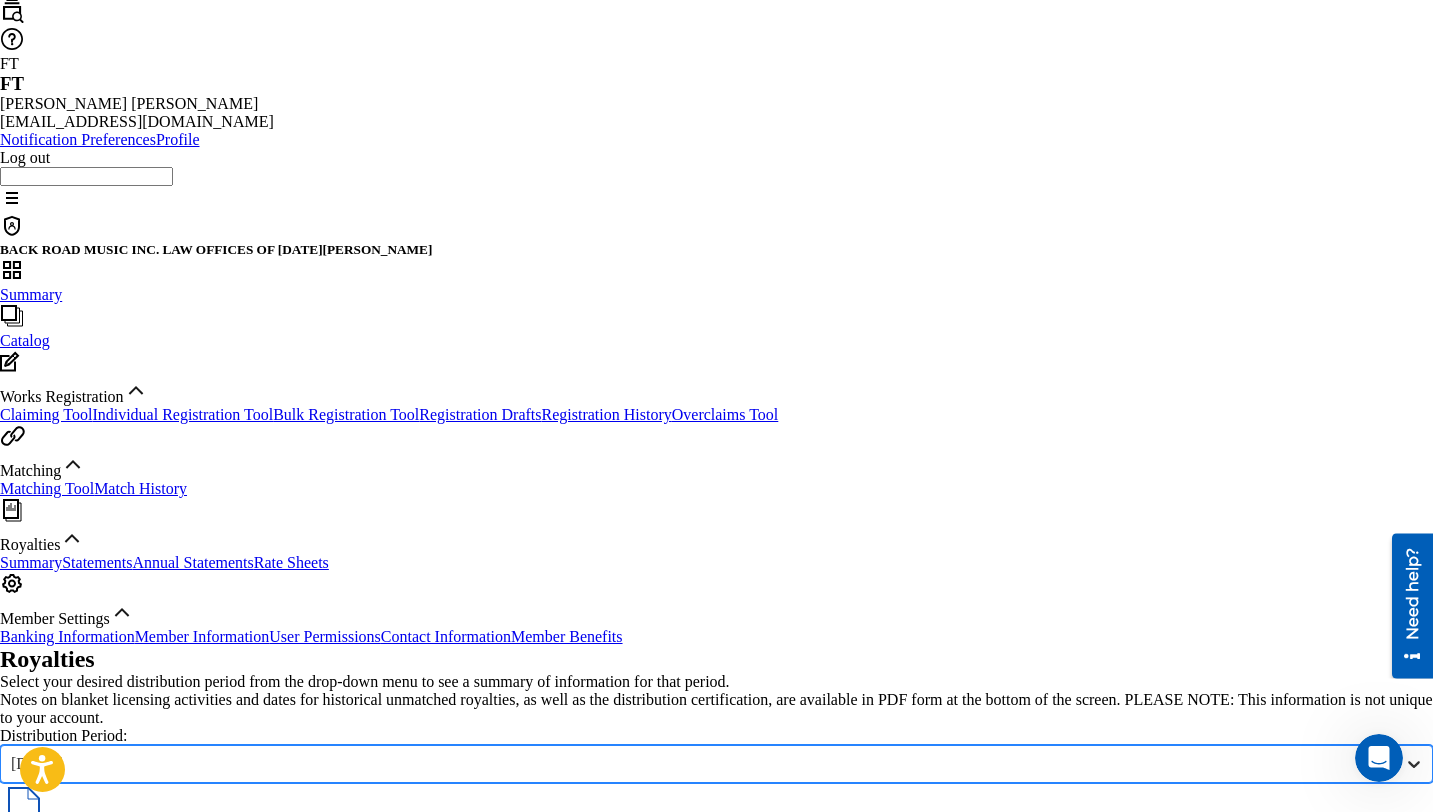 click at bounding box center (1414, 764) 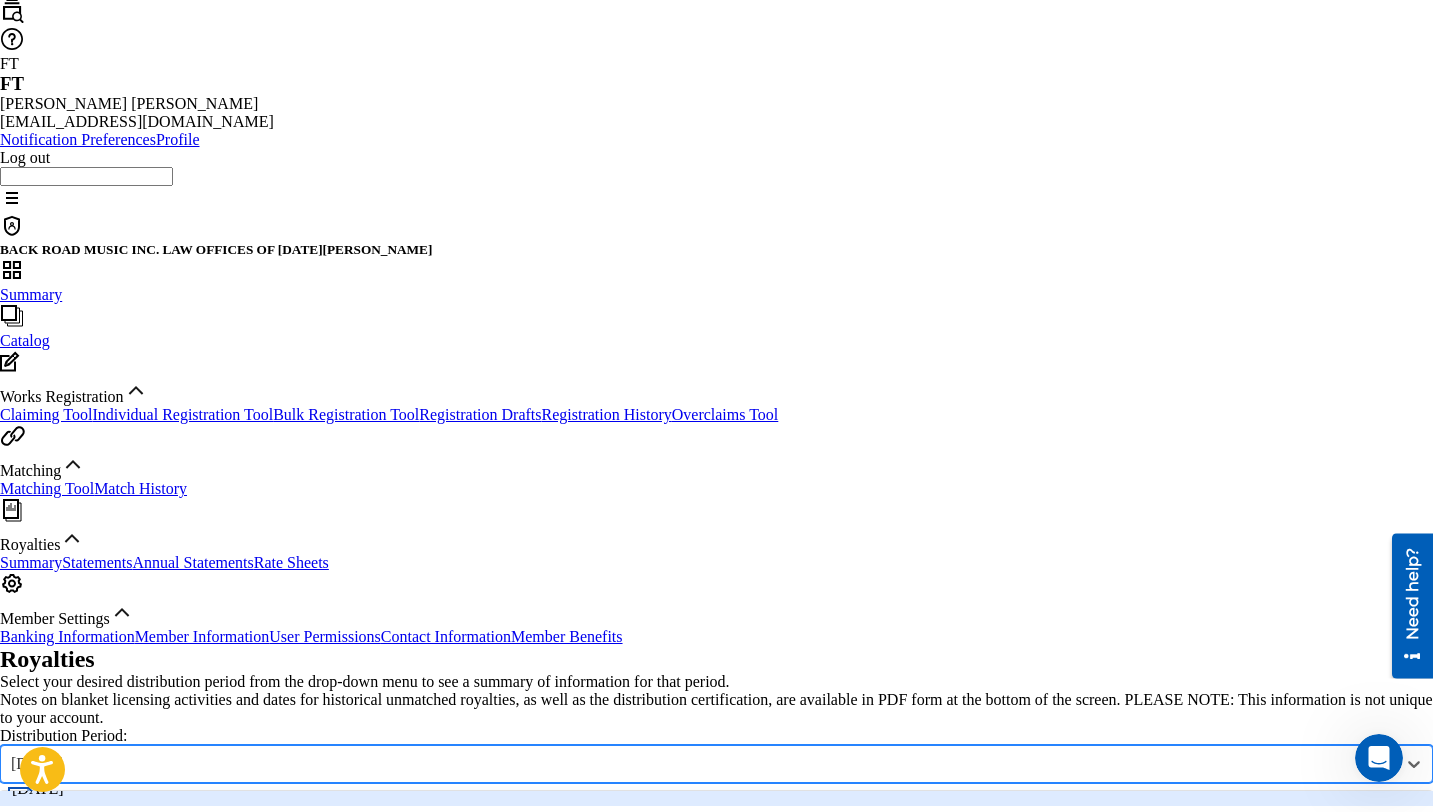 scroll, scrollTop: 66, scrollLeft: 0, axis: vertical 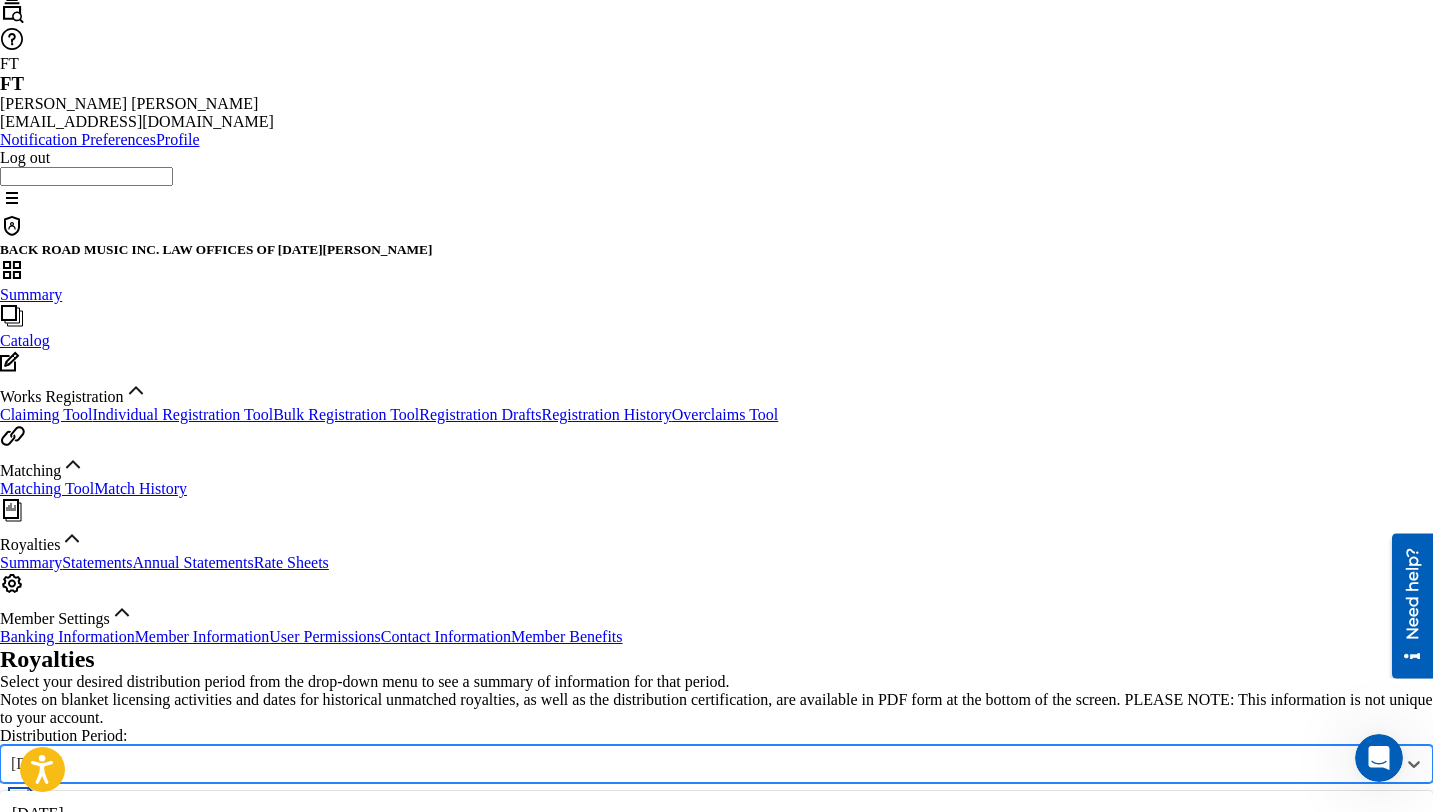 click on "[DATE]" at bounding box center (716, 916) 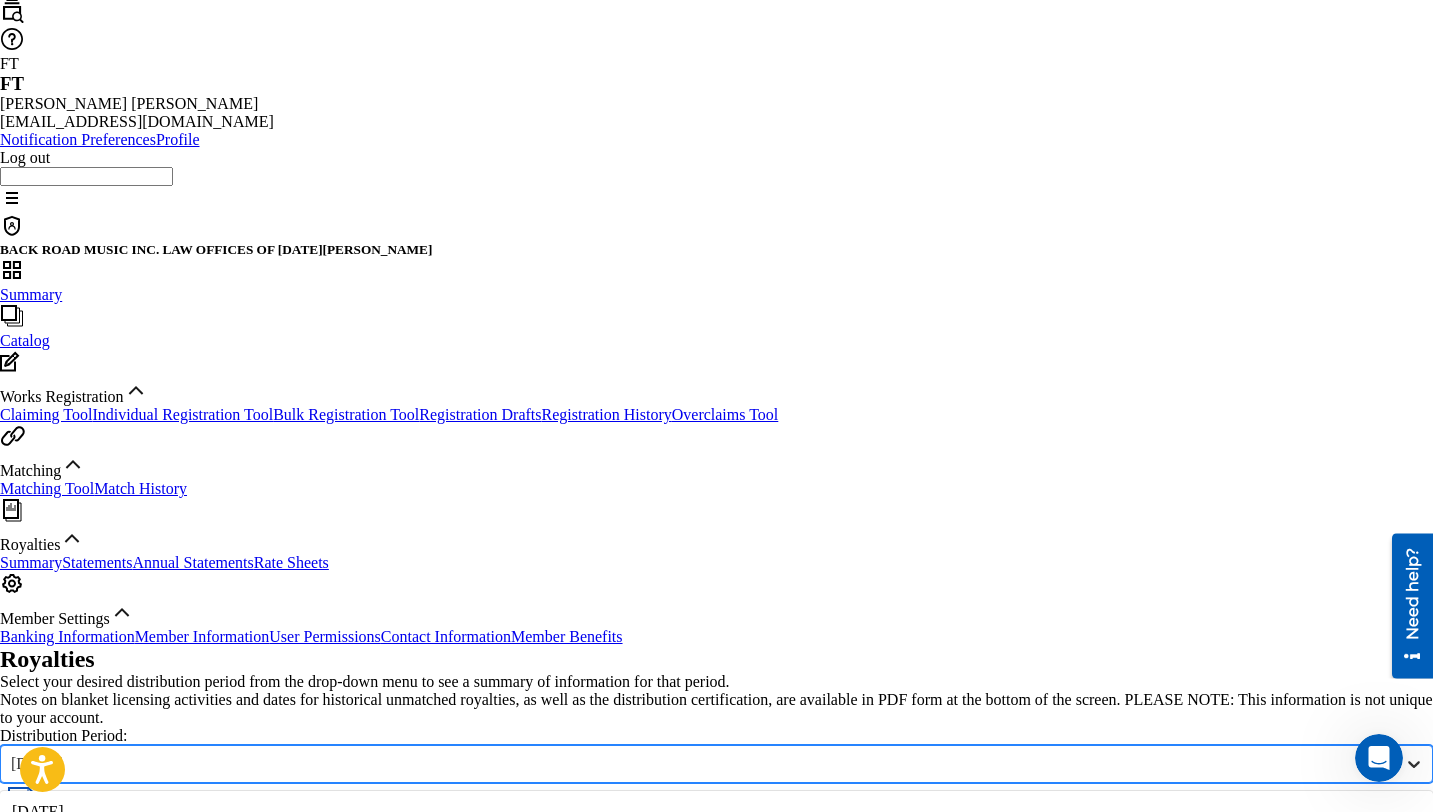 click 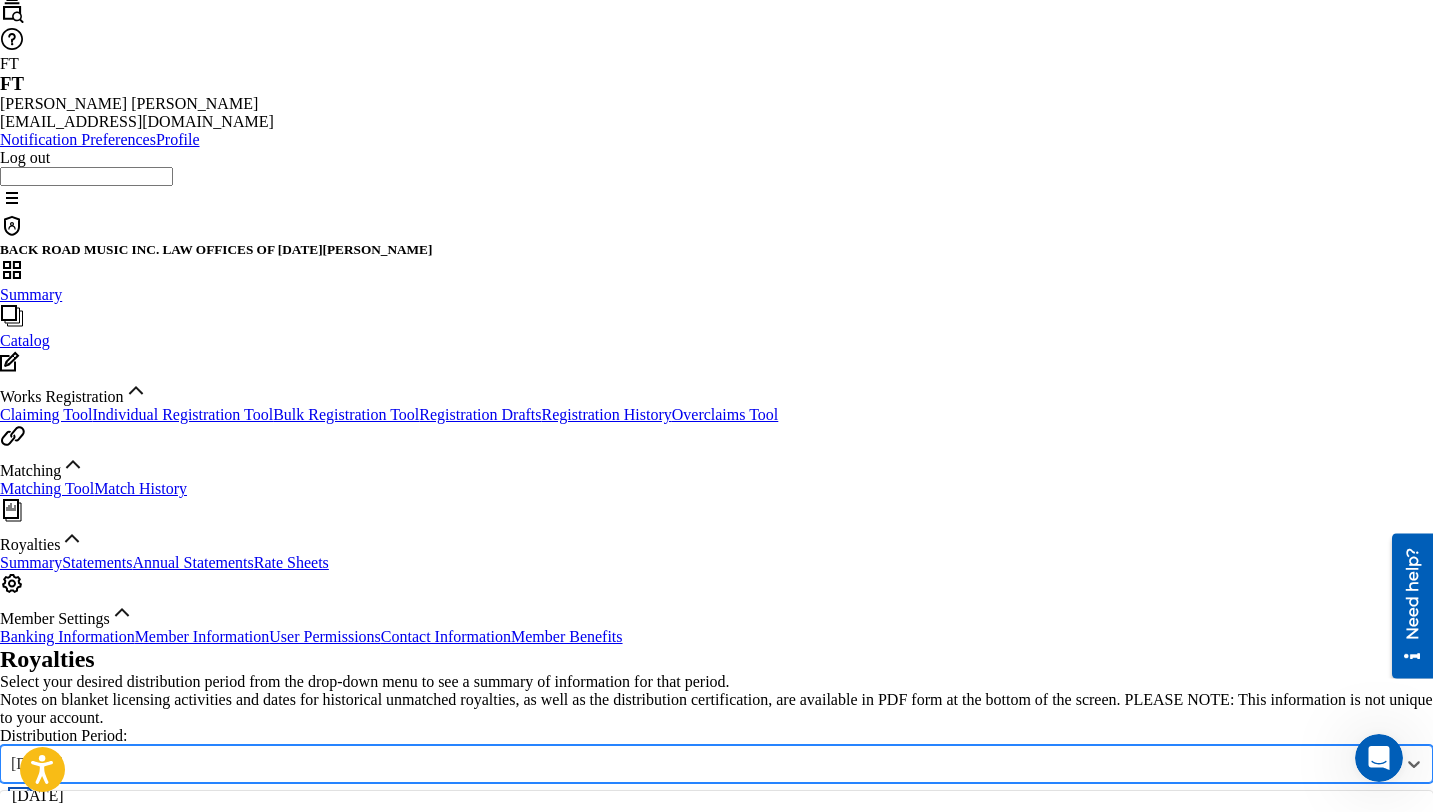 scroll, scrollTop: 99, scrollLeft: 0, axis: vertical 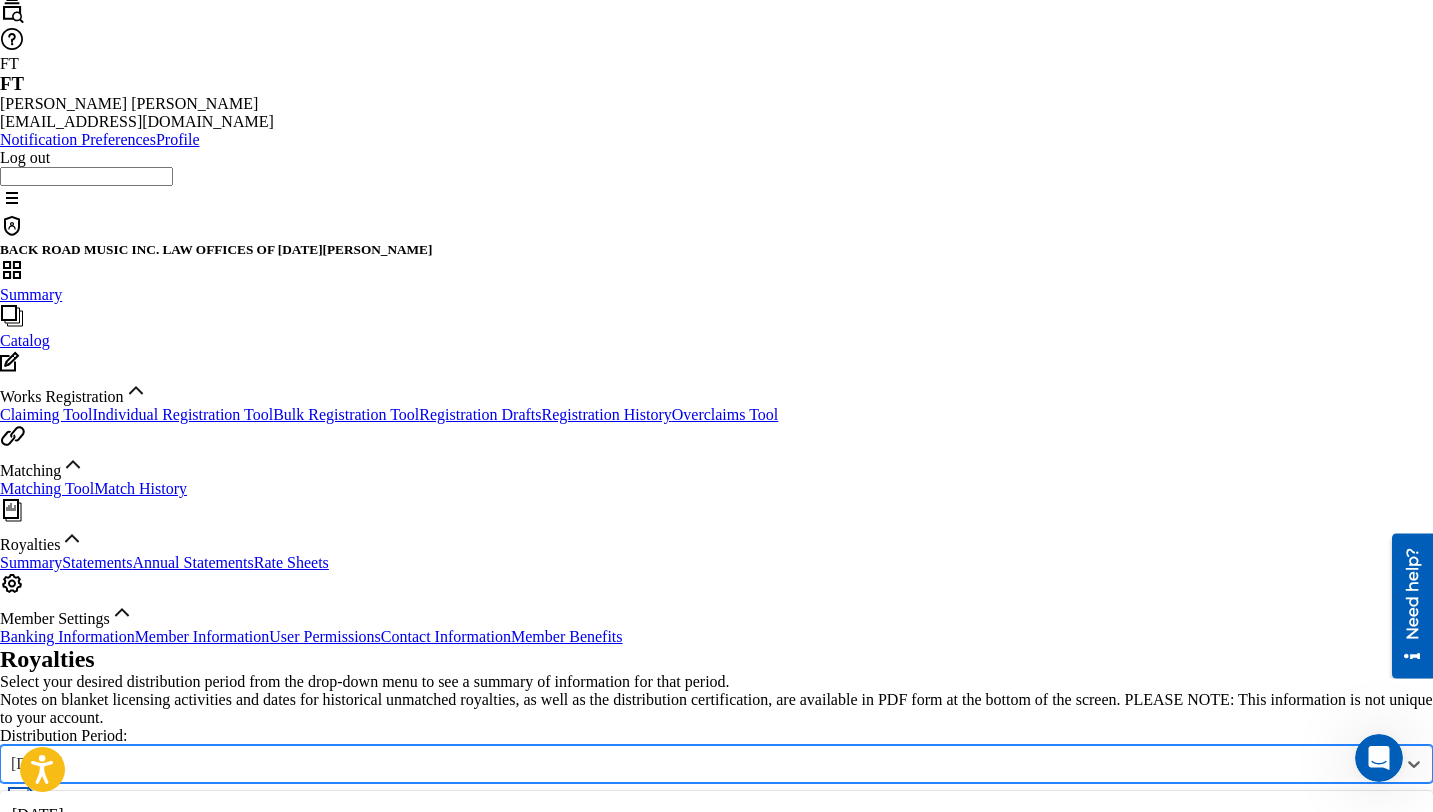 click on "[DATE]" at bounding box center (716, 917) 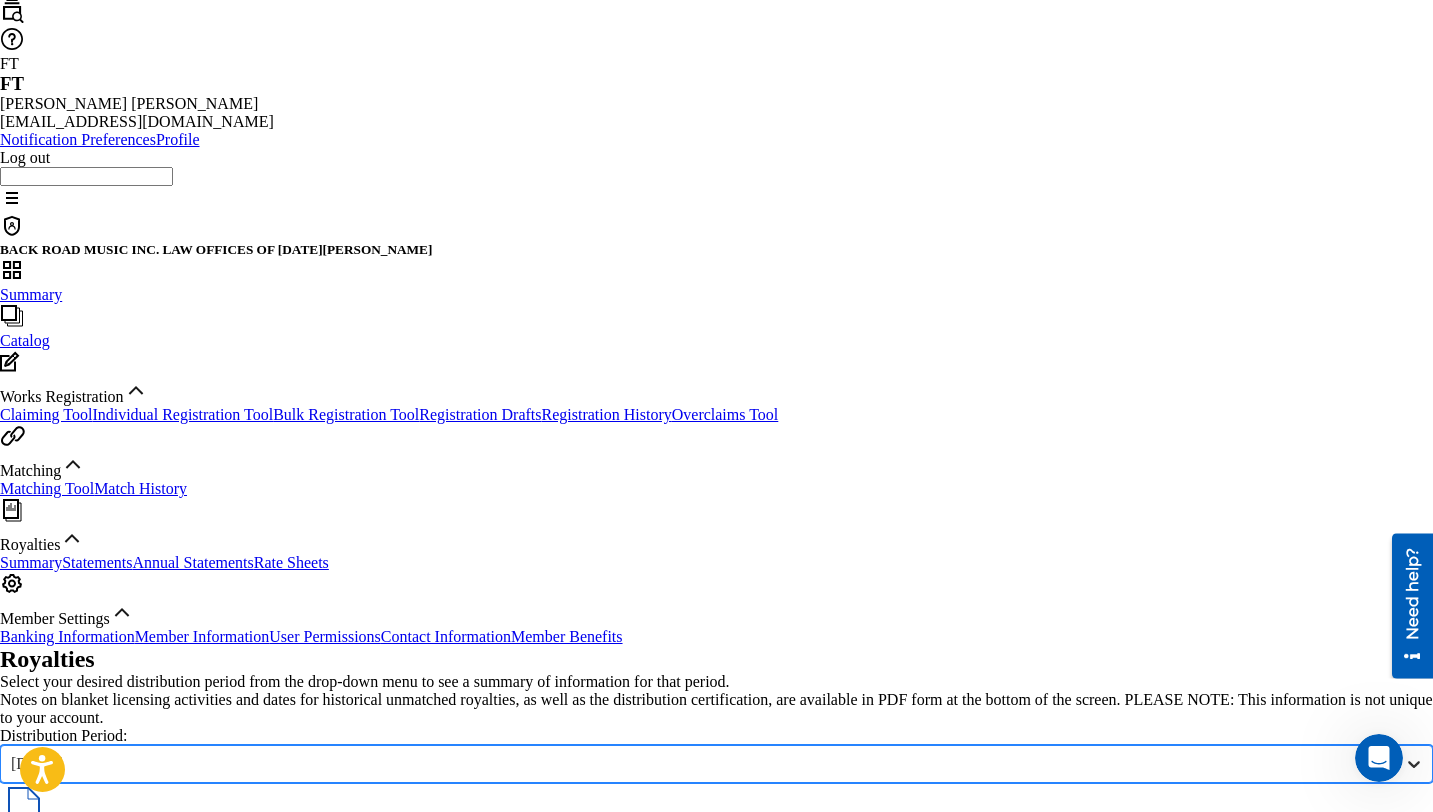 click at bounding box center [1414, 764] 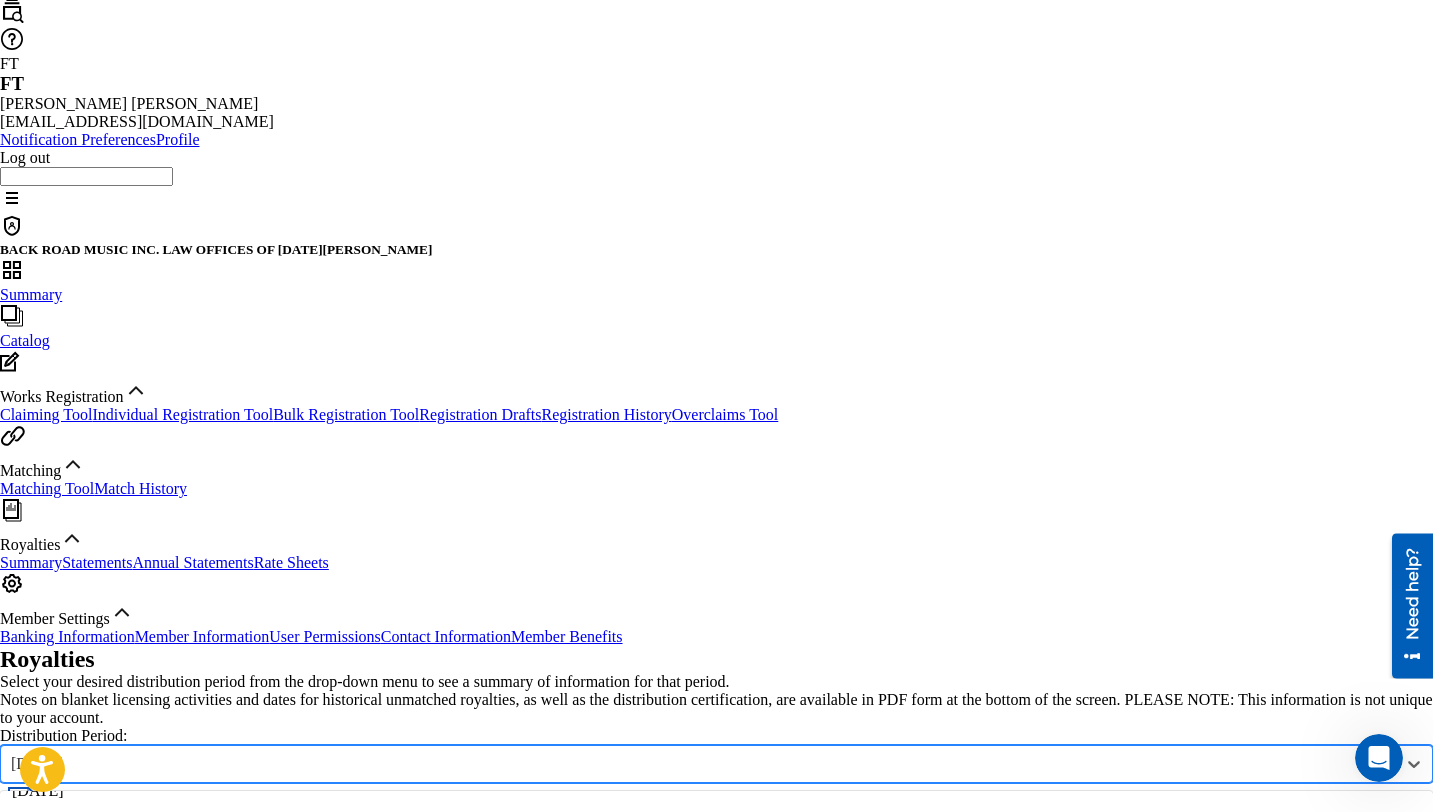 scroll, scrollTop: 235, scrollLeft: 0, axis: vertical 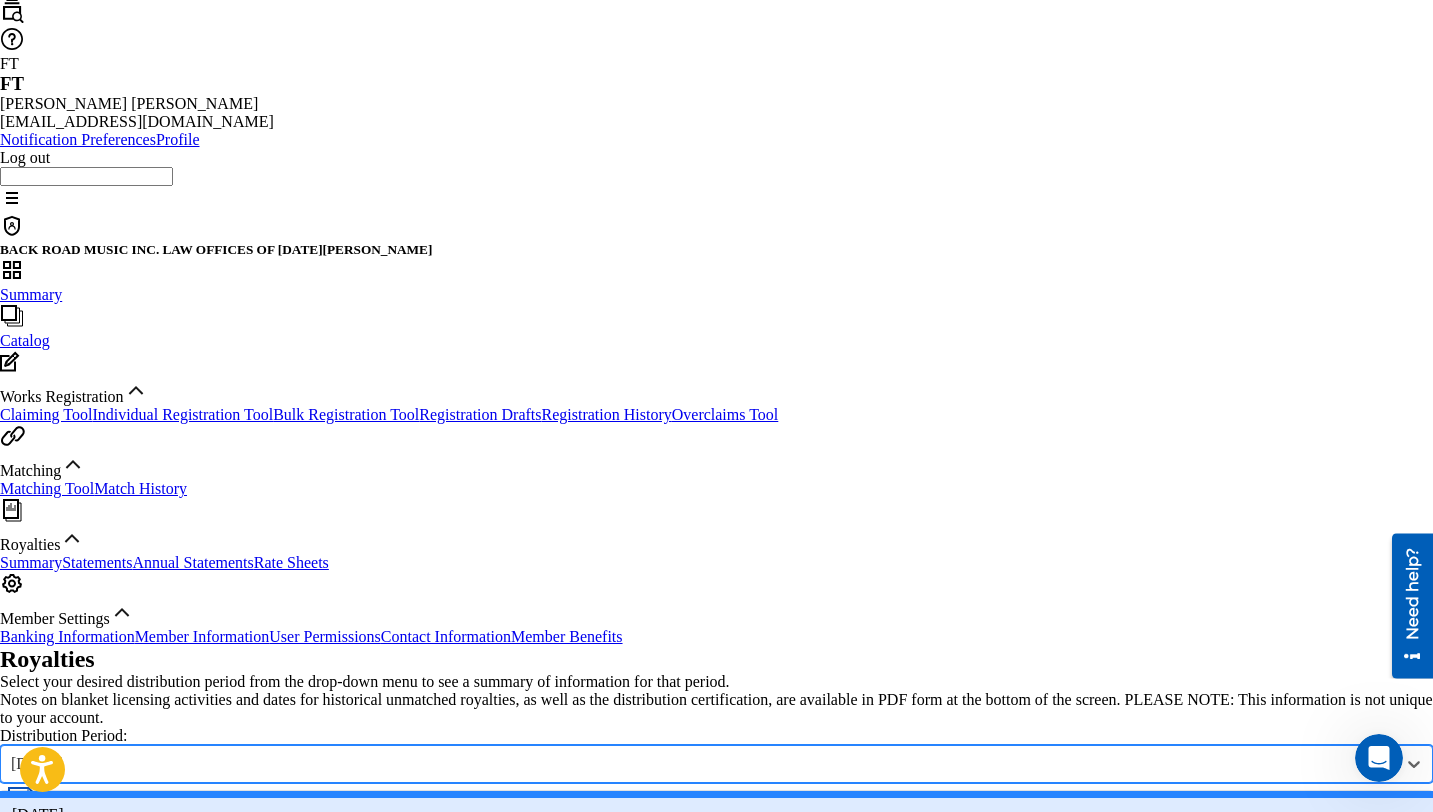 click on "[DATE]" at bounding box center [716, 815] 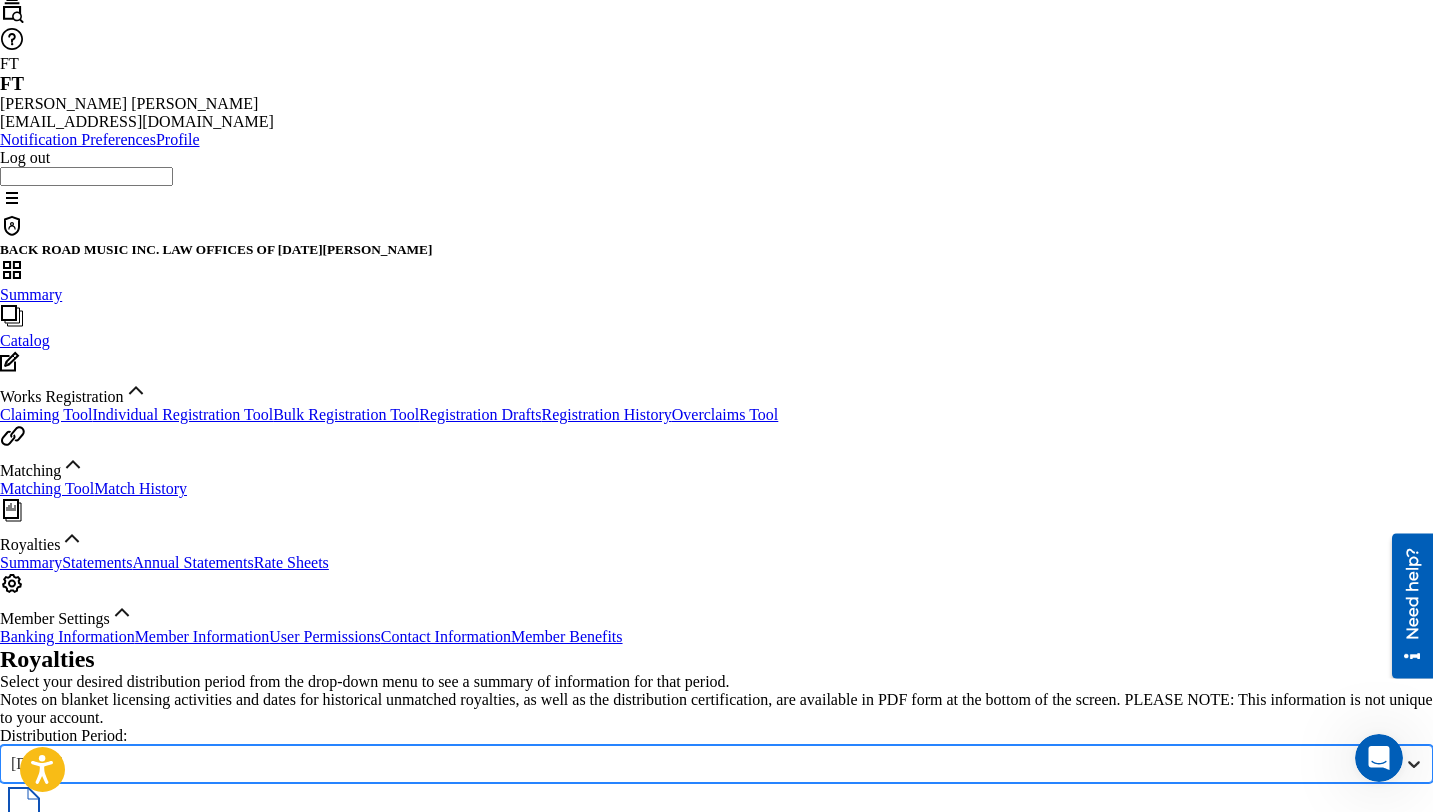 click 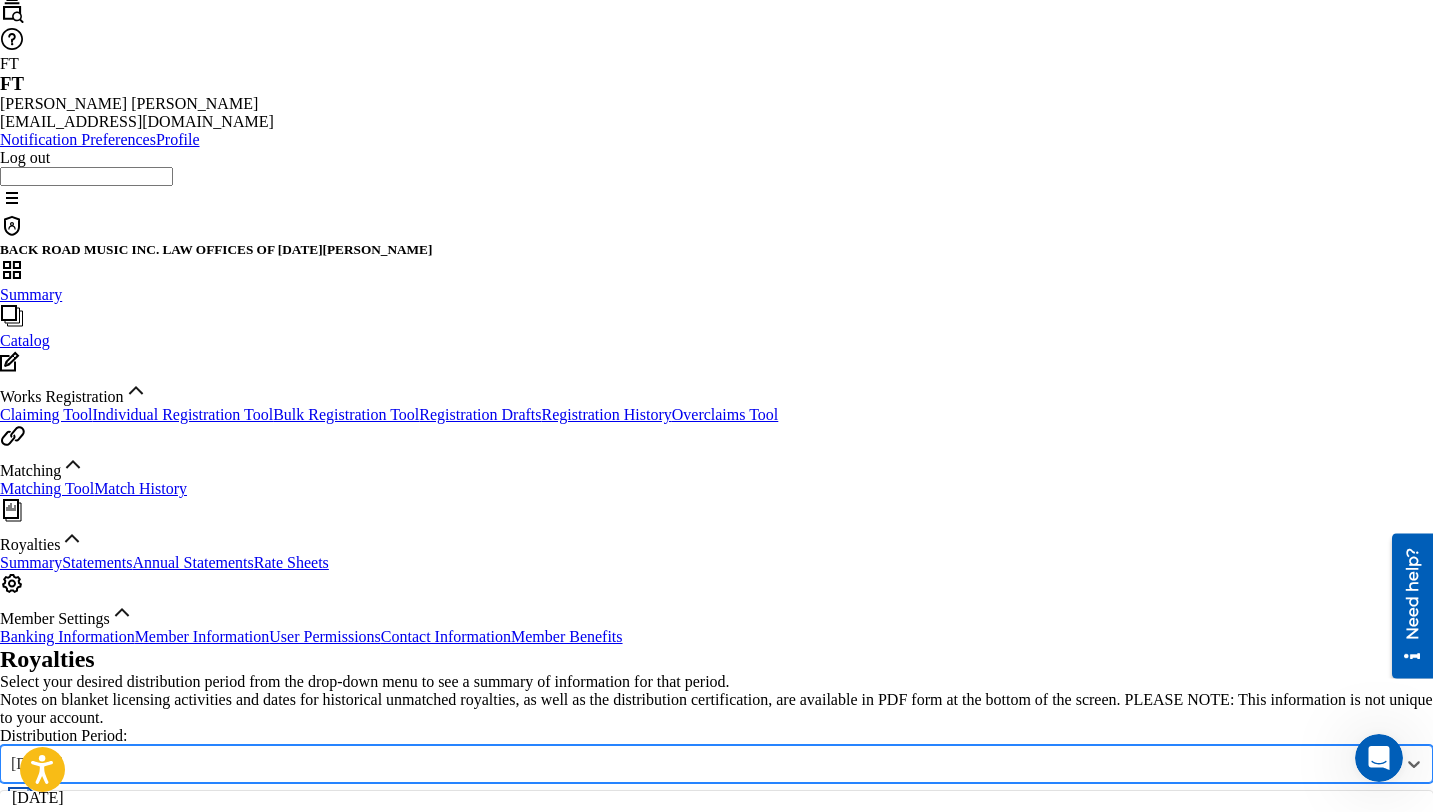 scroll, scrollTop: 199, scrollLeft: 0, axis: vertical 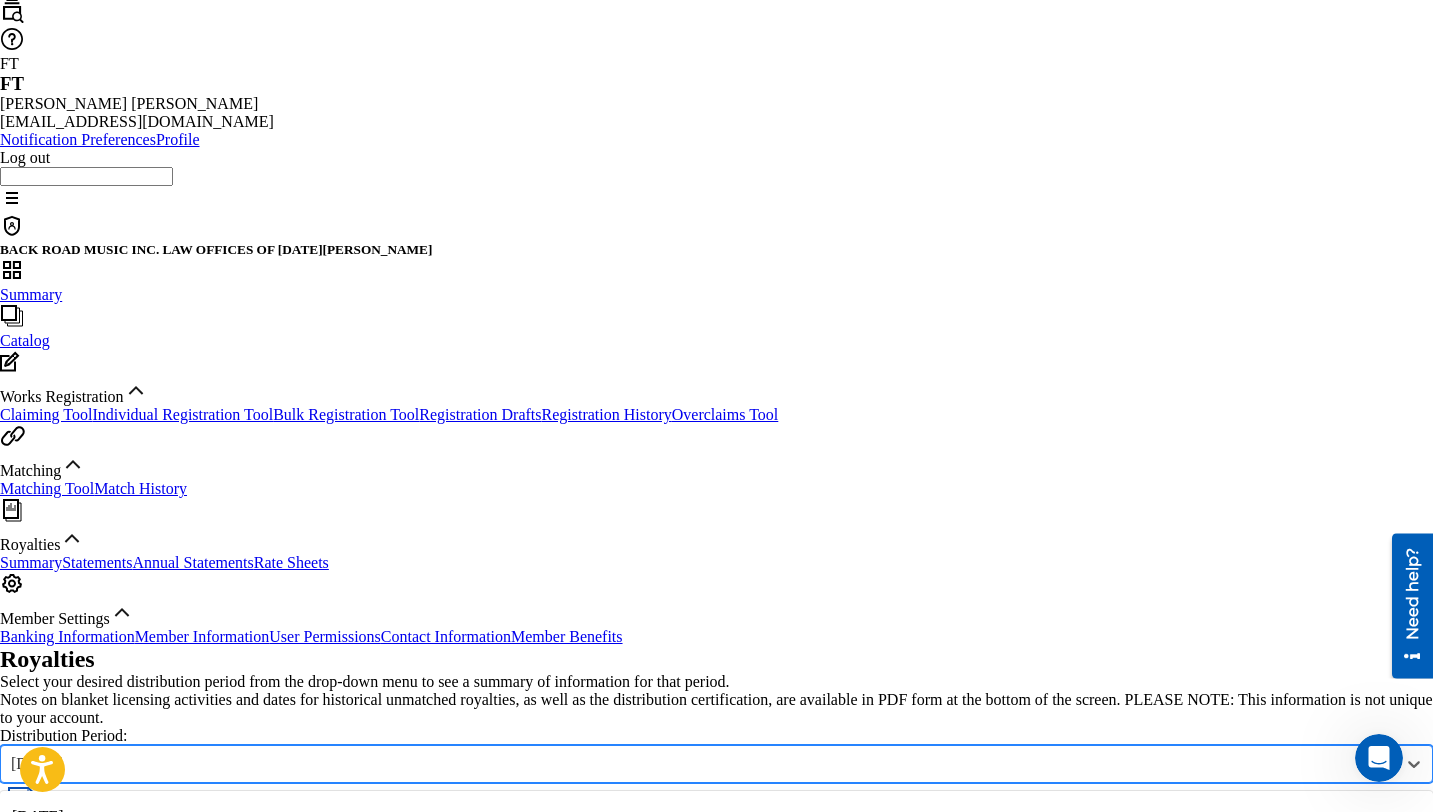 click on "[DATE]" at bounding box center [716, 885] 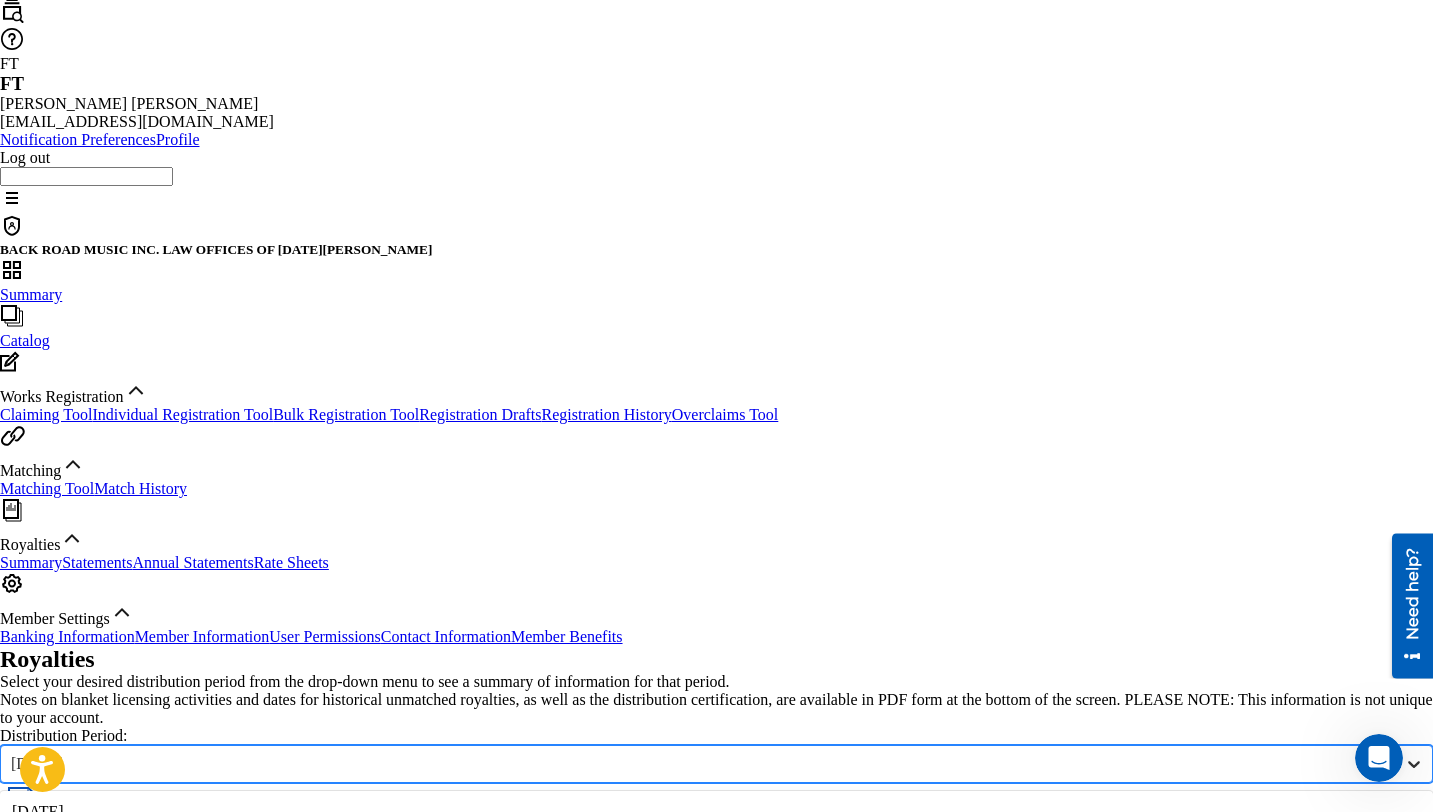 click 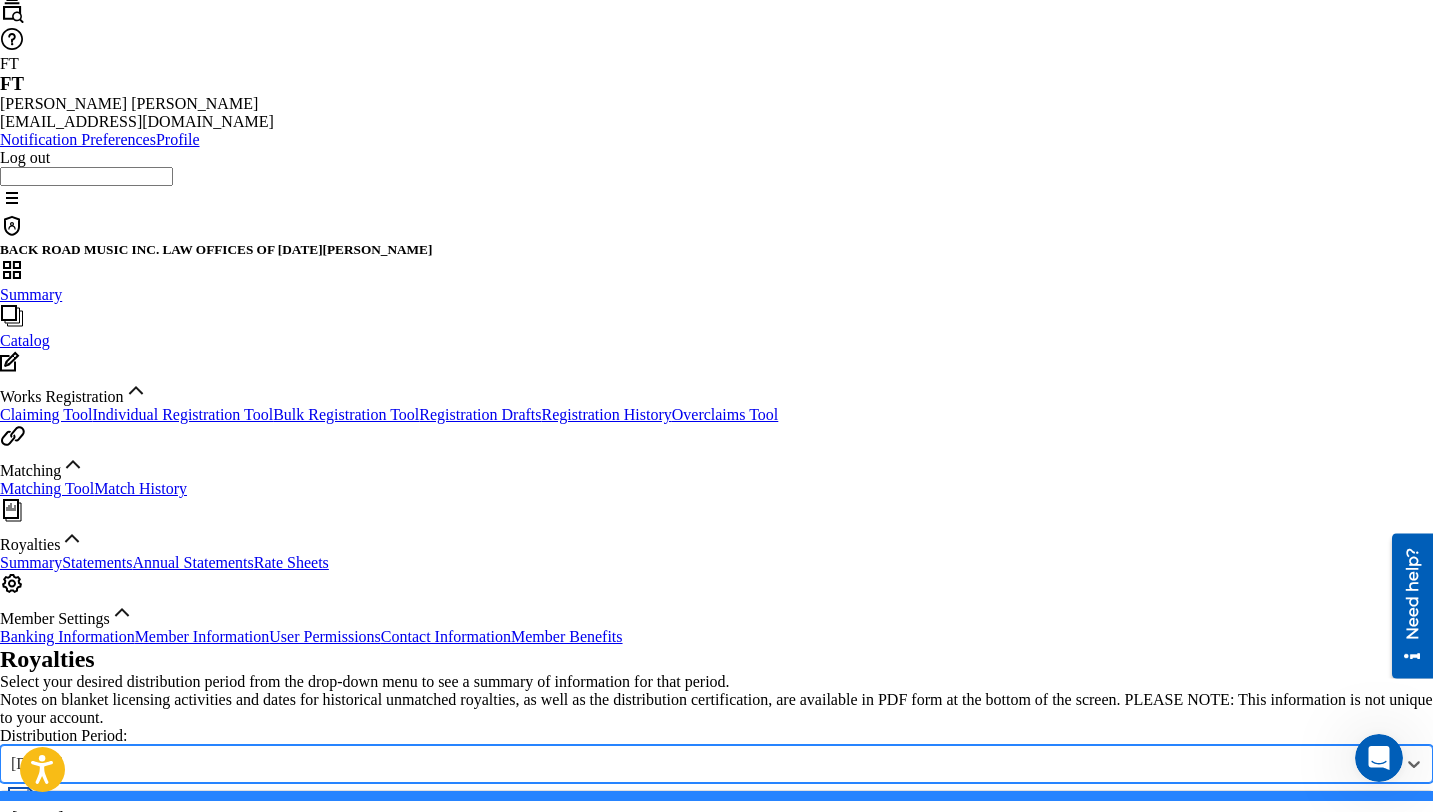 scroll, scrollTop: 313, scrollLeft: 0, axis: vertical 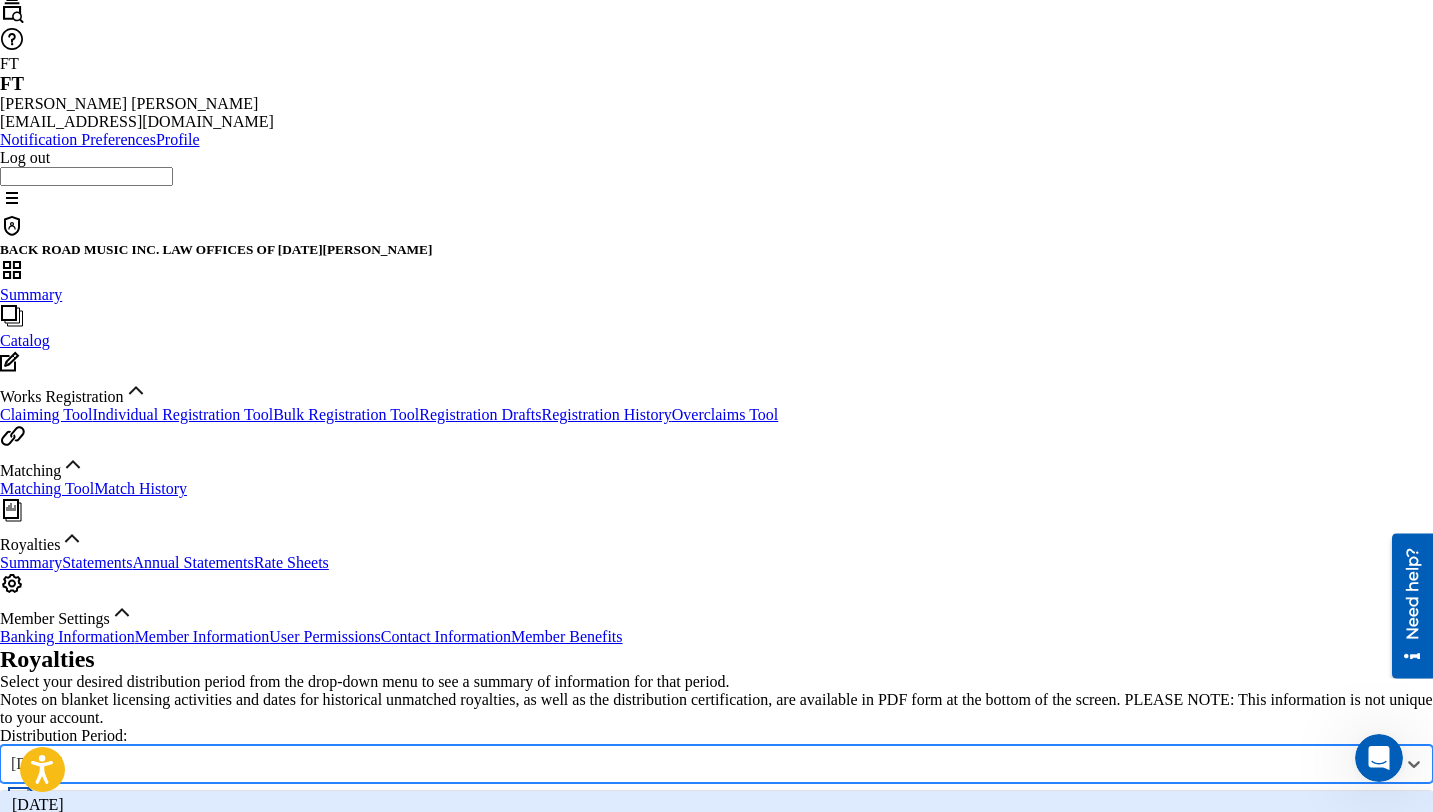 click on "[DATE]" at bounding box center (716, 805) 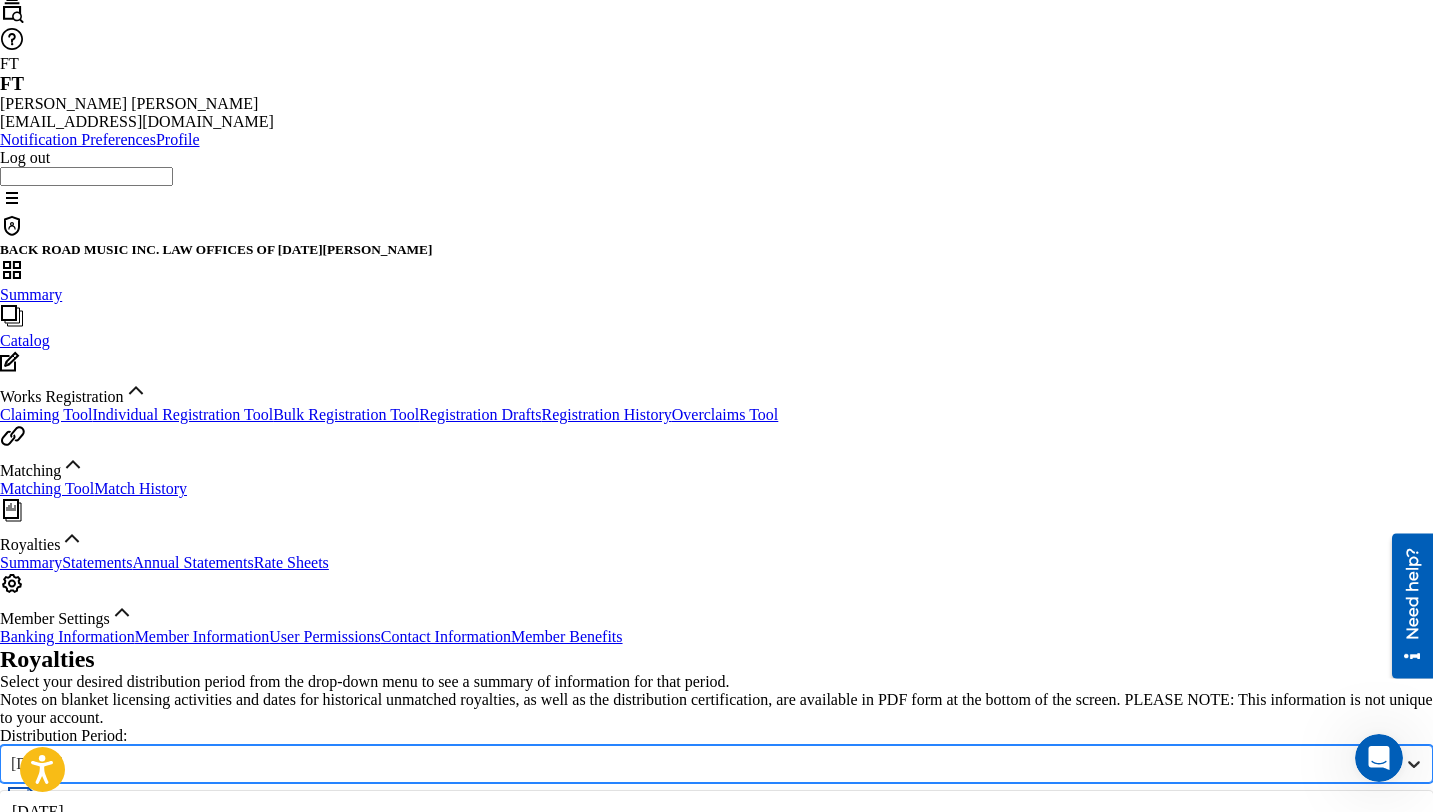 click 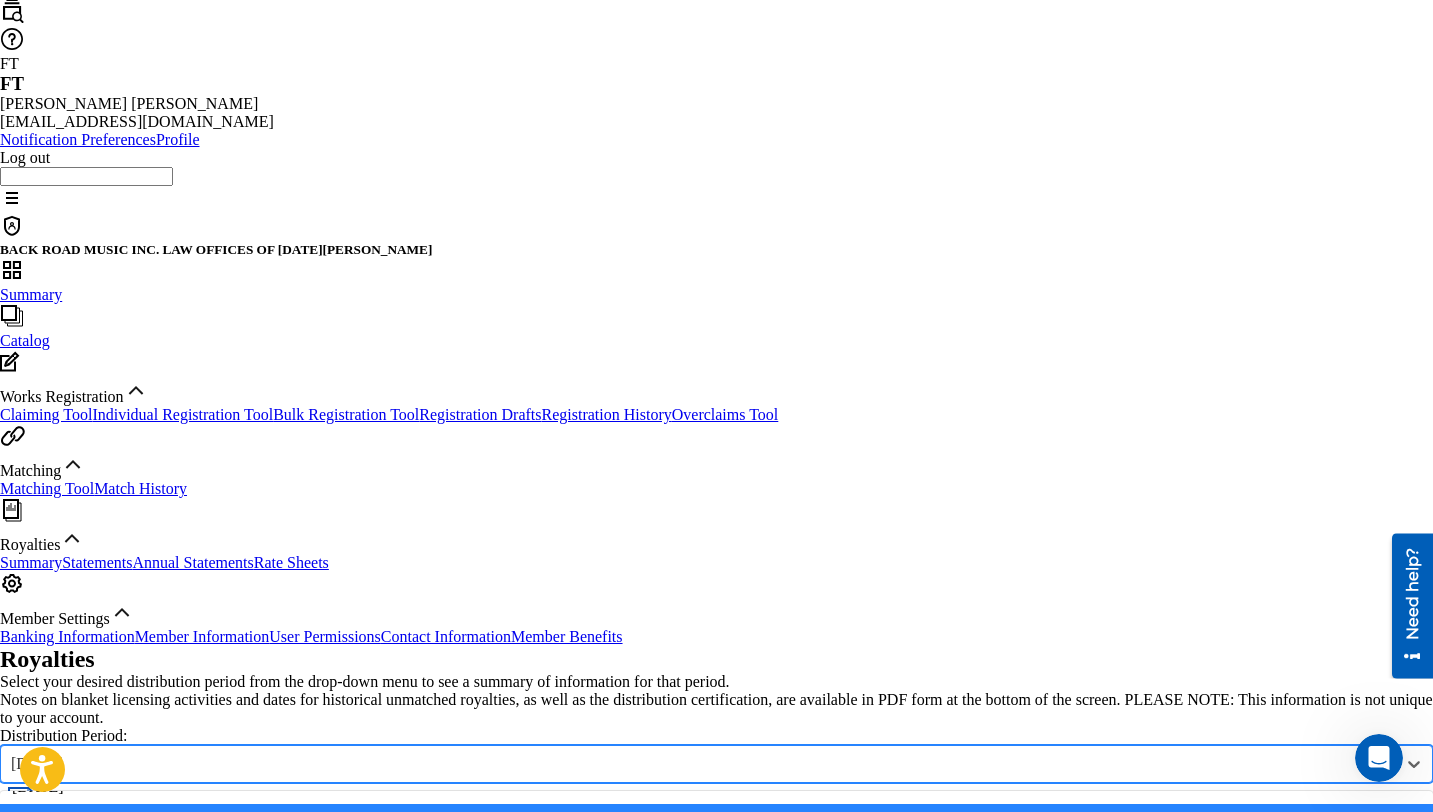 scroll, scrollTop: 301, scrollLeft: 0, axis: vertical 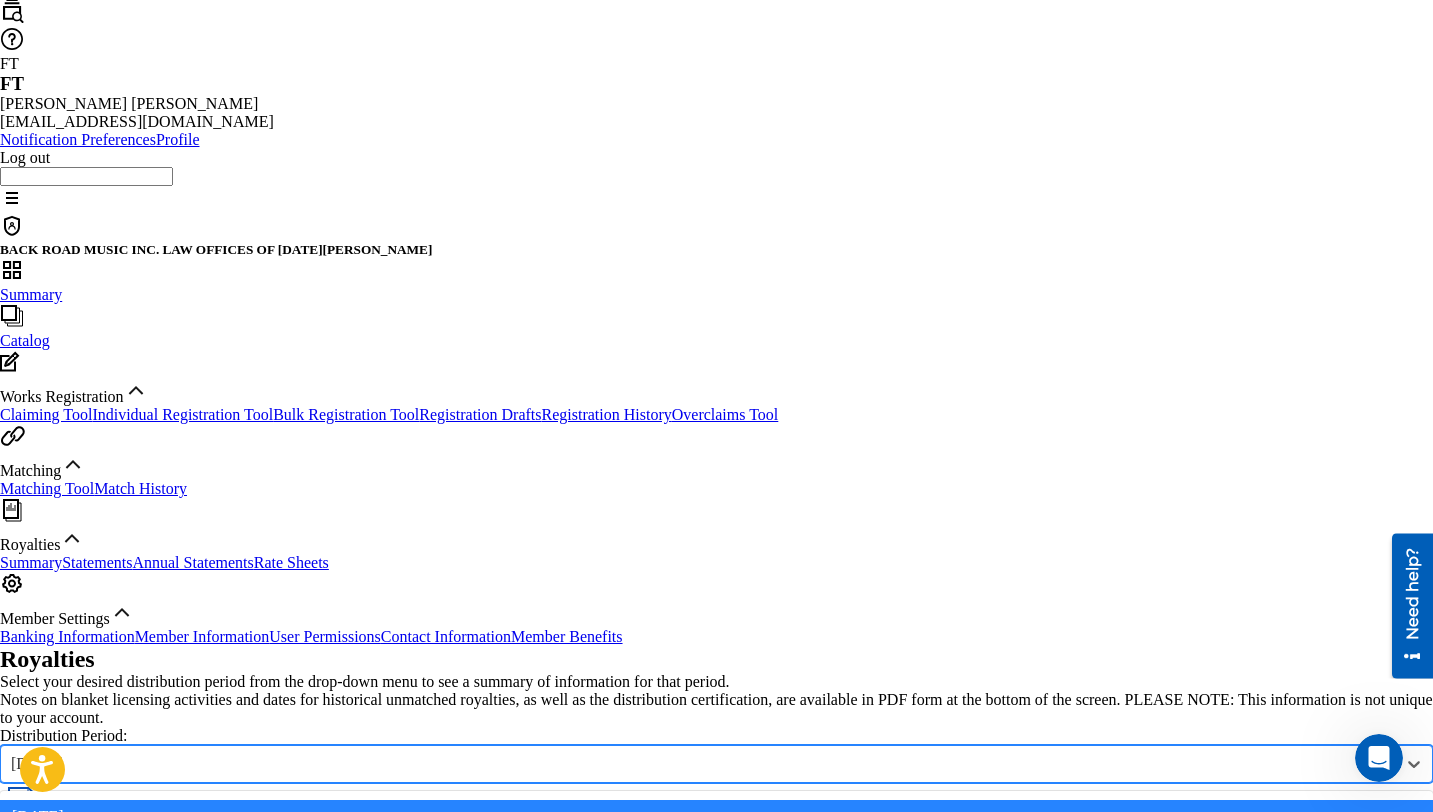 click on "[DATE]" at bounding box center [716, 851] 